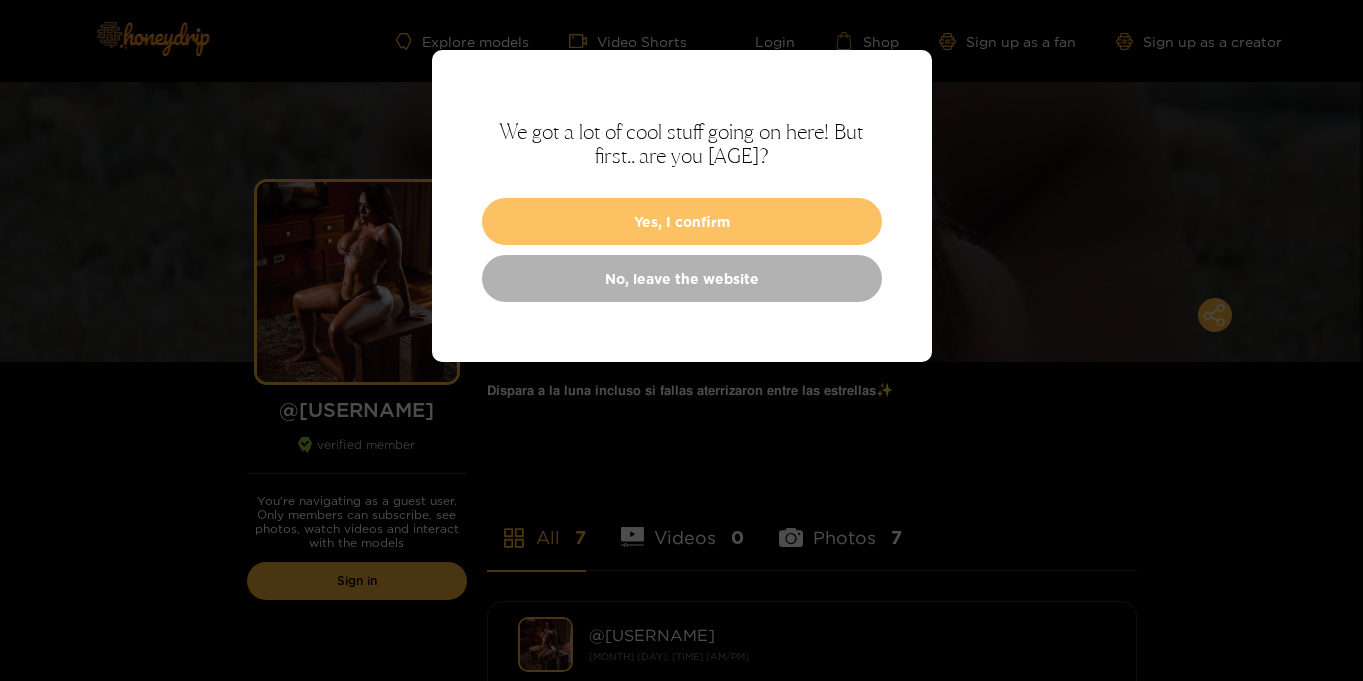 scroll, scrollTop: 0, scrollLeft: 0, axis: both 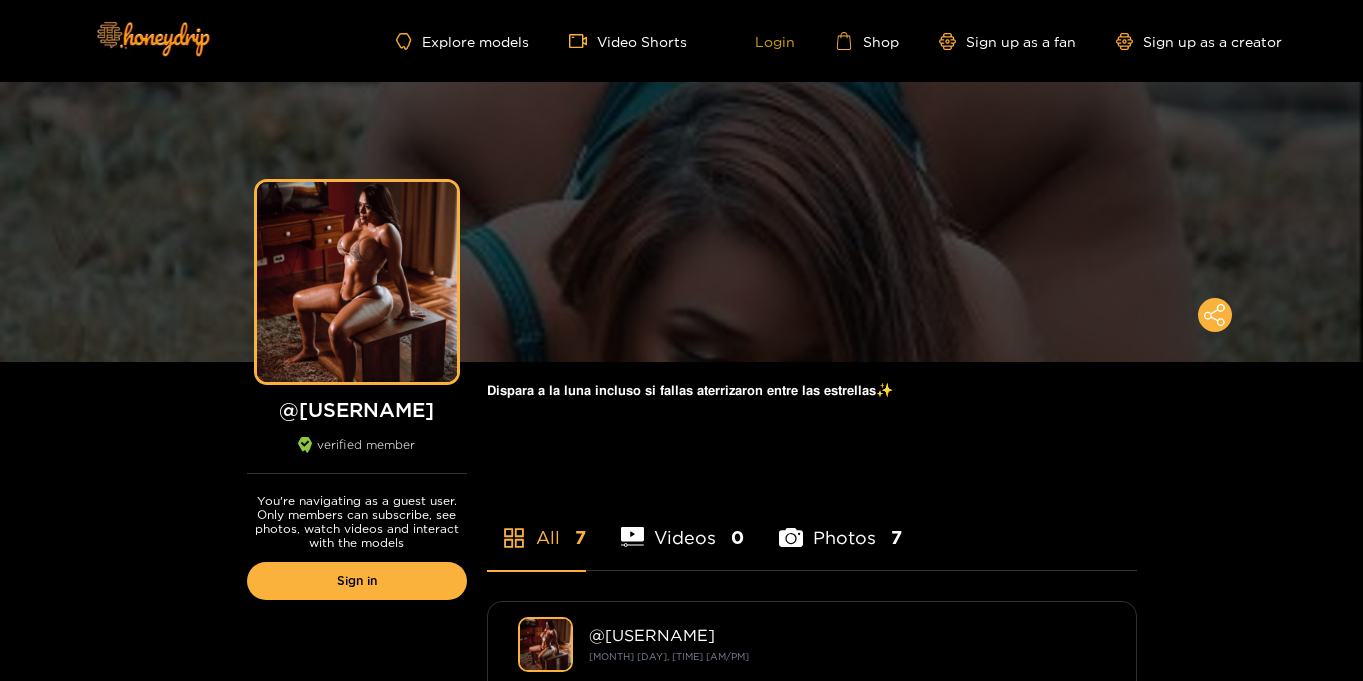 click on "Login" at bounding box center (761, 41) 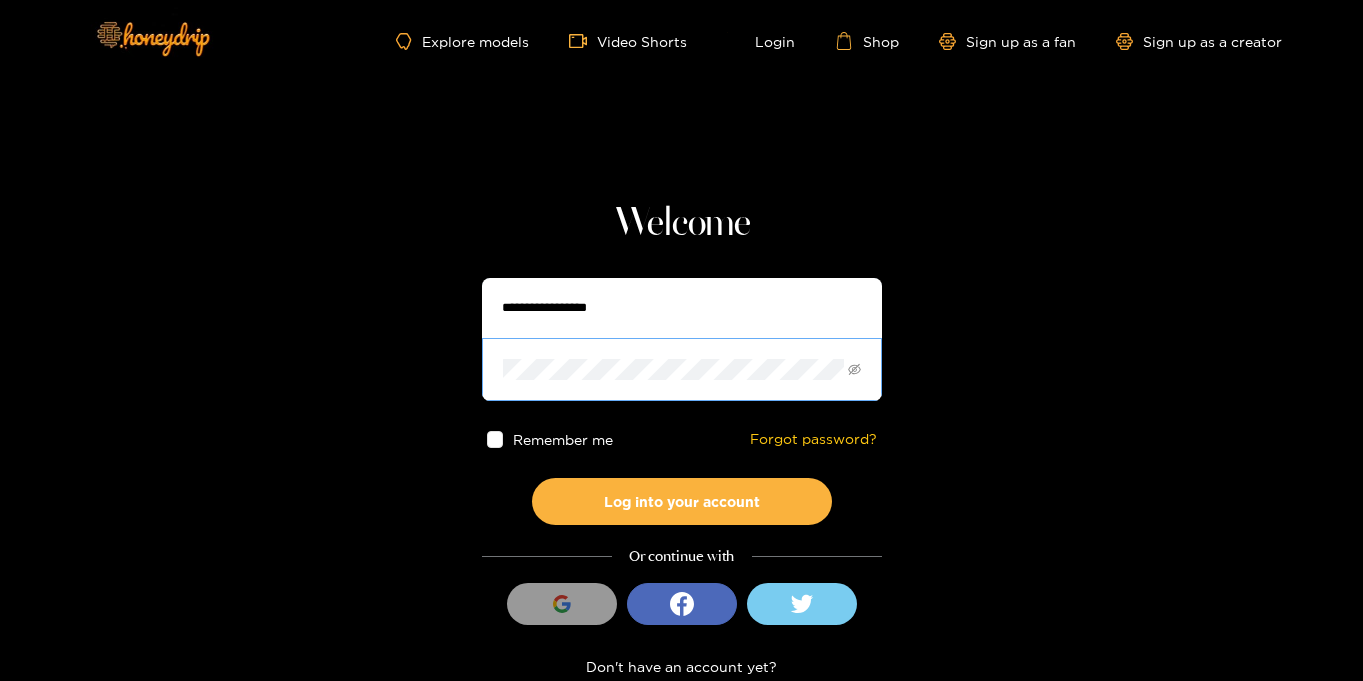 type on "**********" 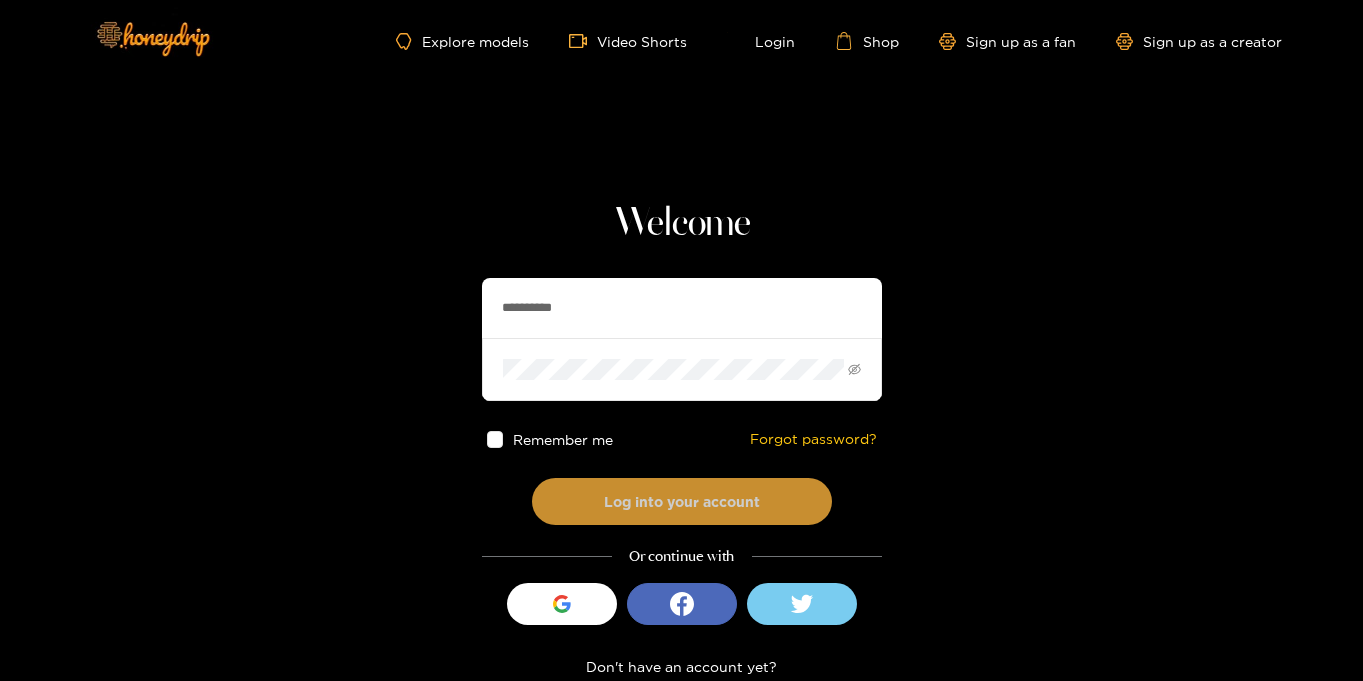 click on "Log into your account" at bounding box center (682, 501) 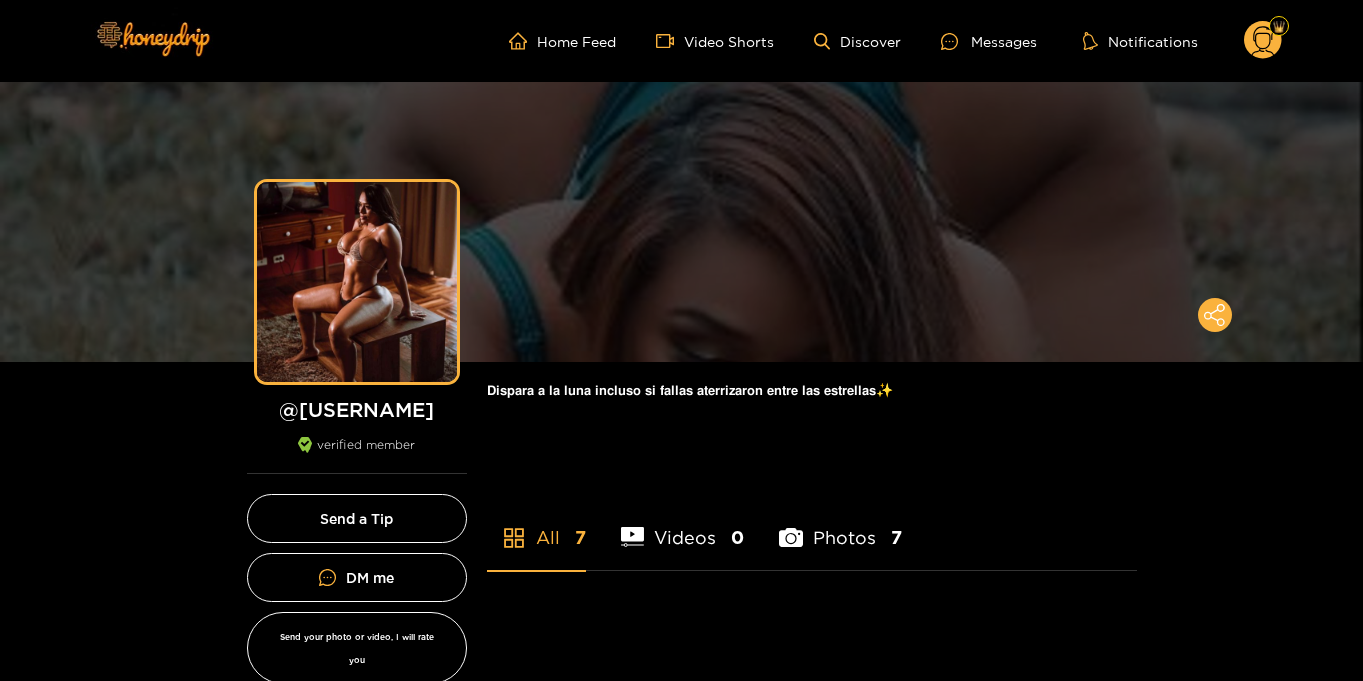 scroll, scrollTop: 0, scrollLeft: 0, axis: both 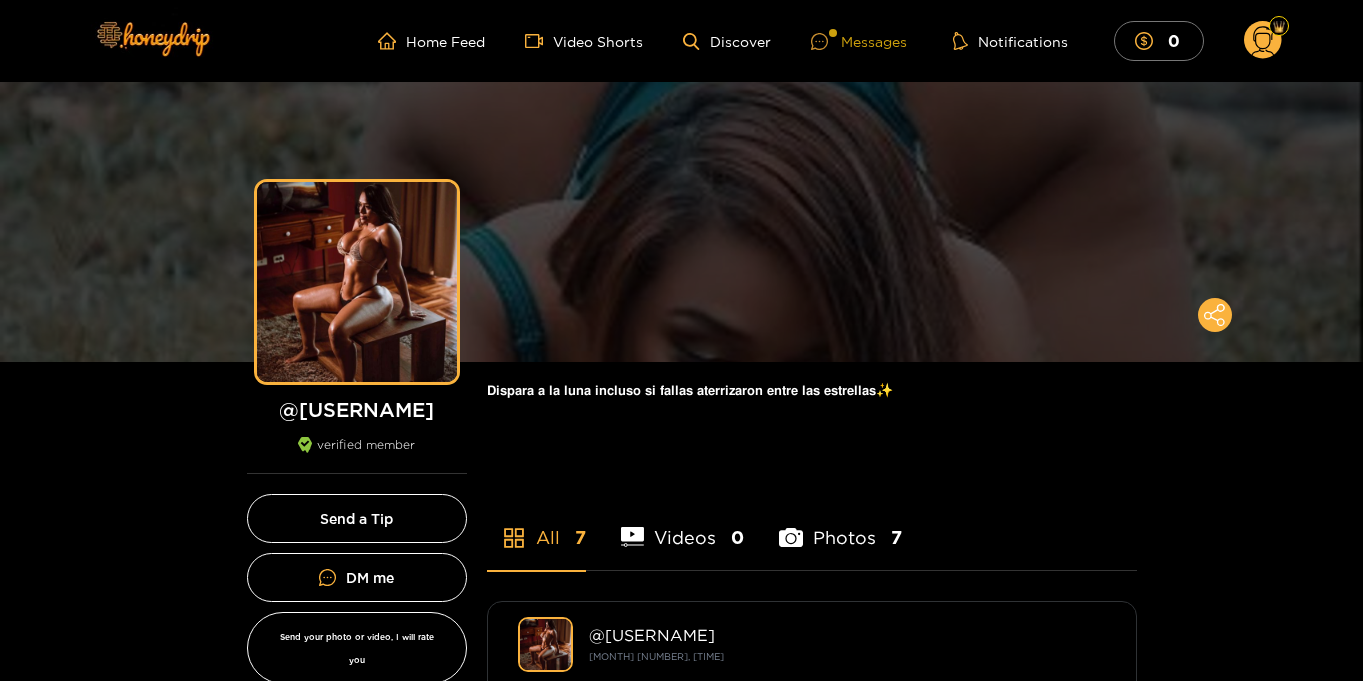 click on "Messages" at bounding box center (859, 41) 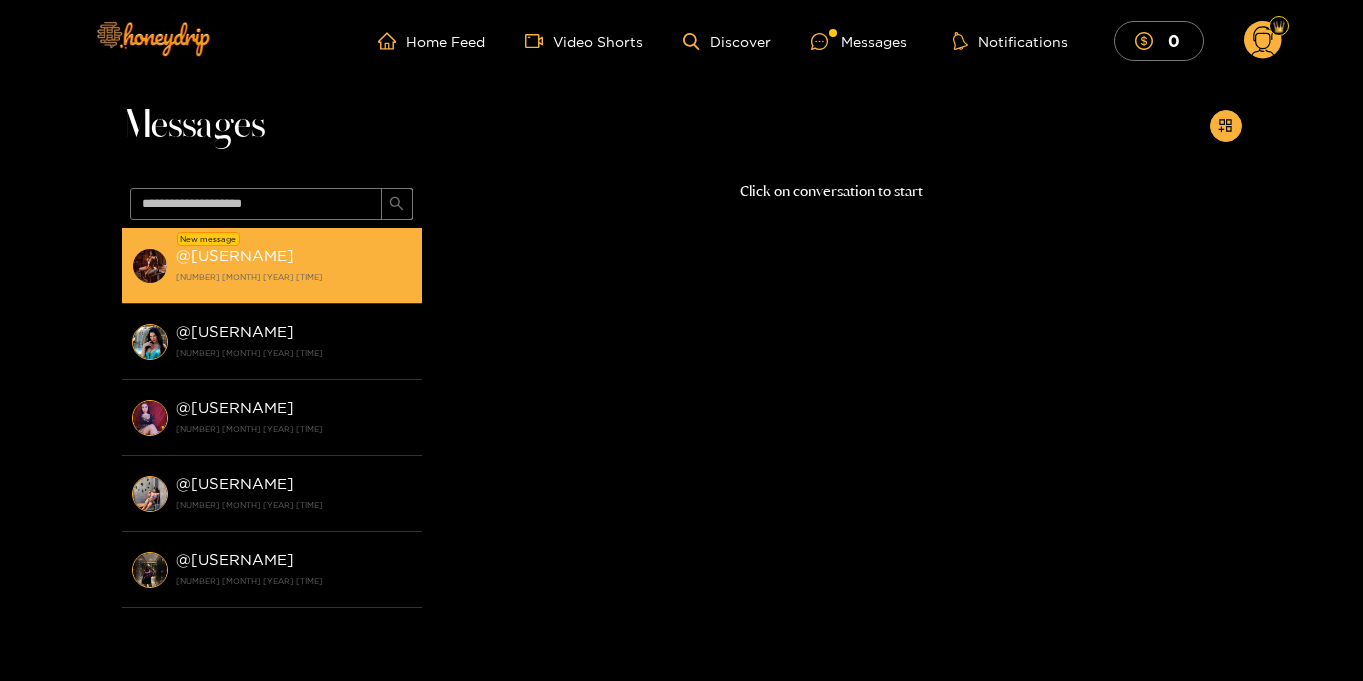 click on "@[USERNAME] [MONTH] [NUMBER] [YEAR] [TIME]" at bounding box center (294, 265) 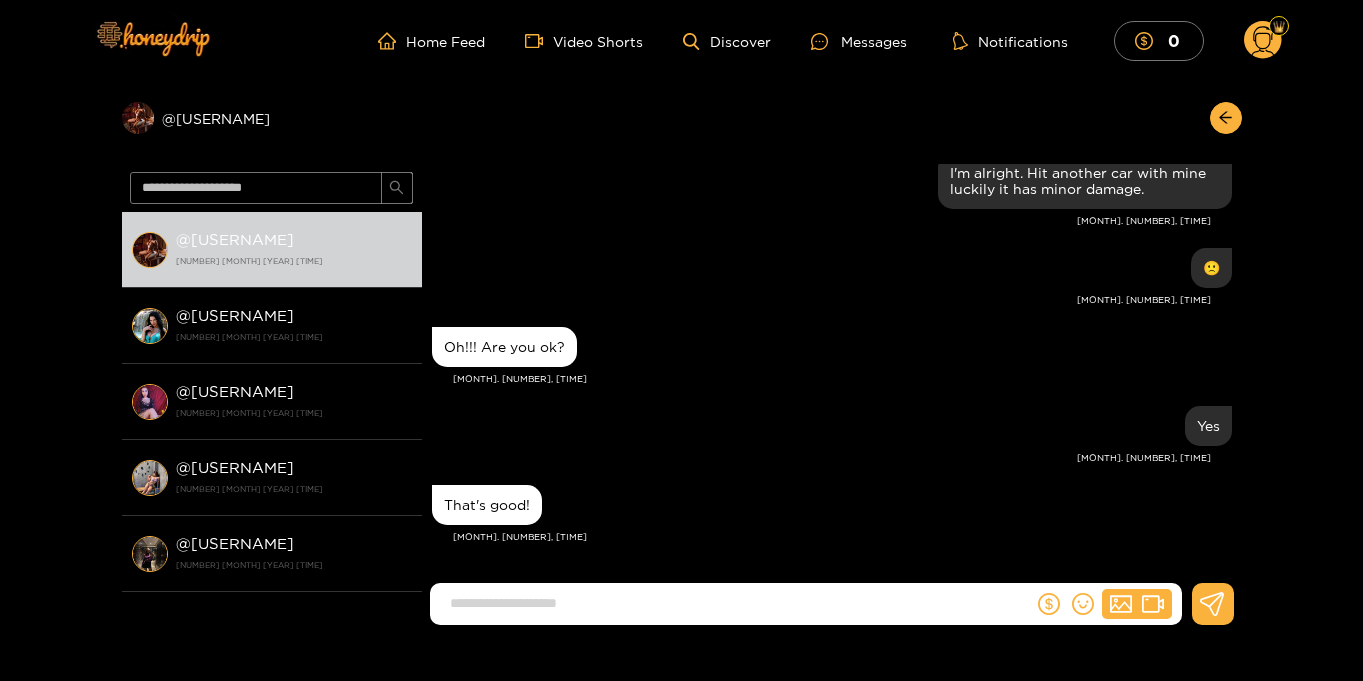 scroll, scrollTop: 1702, scrollLeft: 0, axis: vertical 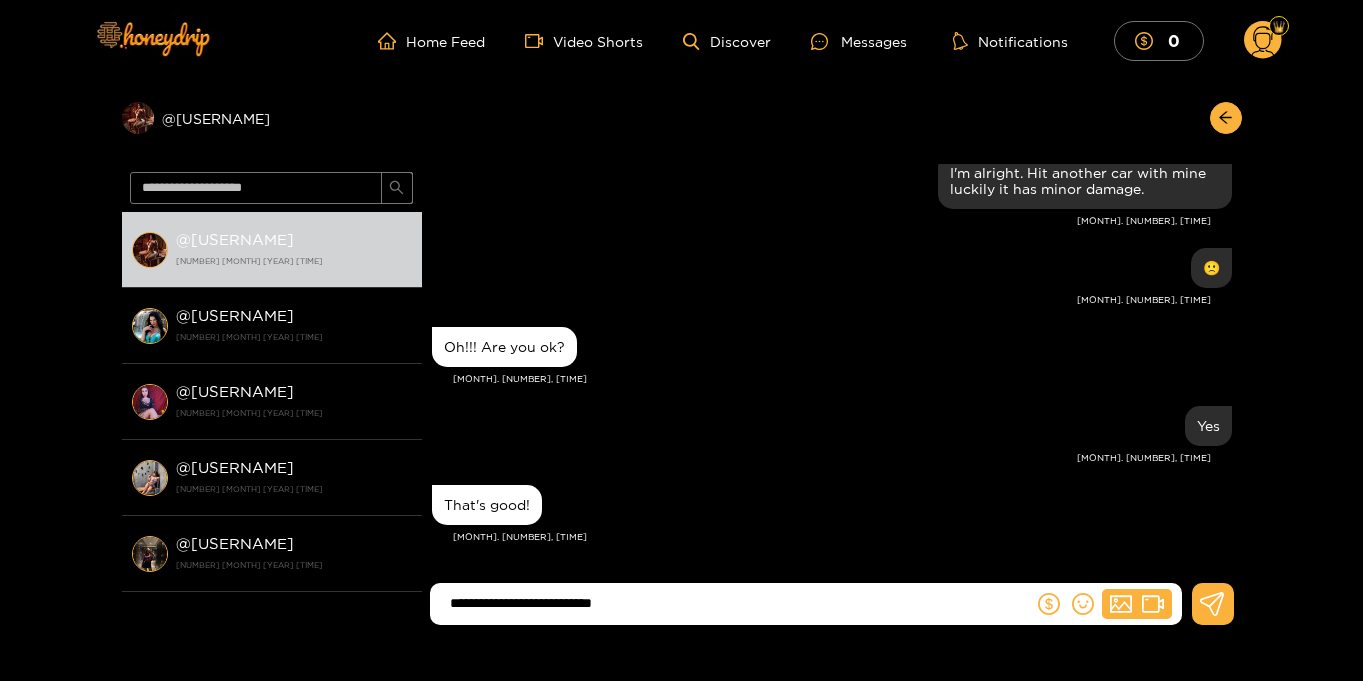 type on "**********" 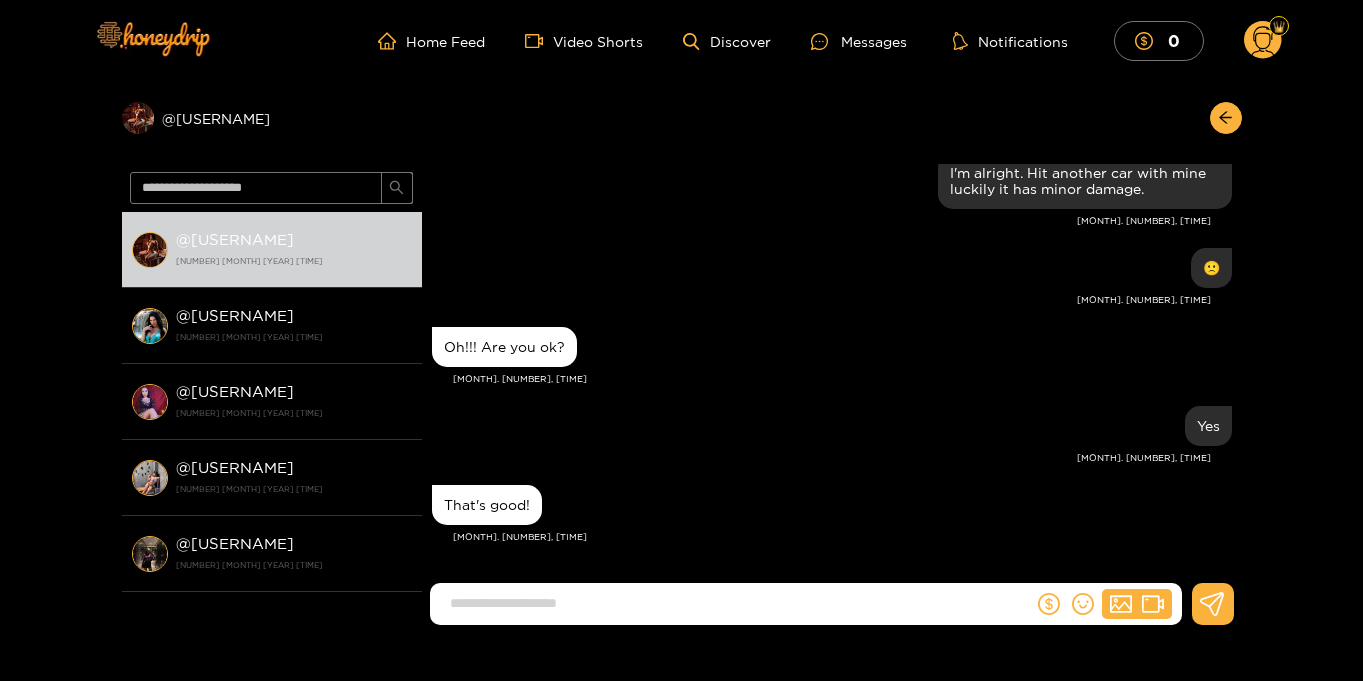 scroll, scrollTop: 1781, scrollLeft: 0, axis: vertical 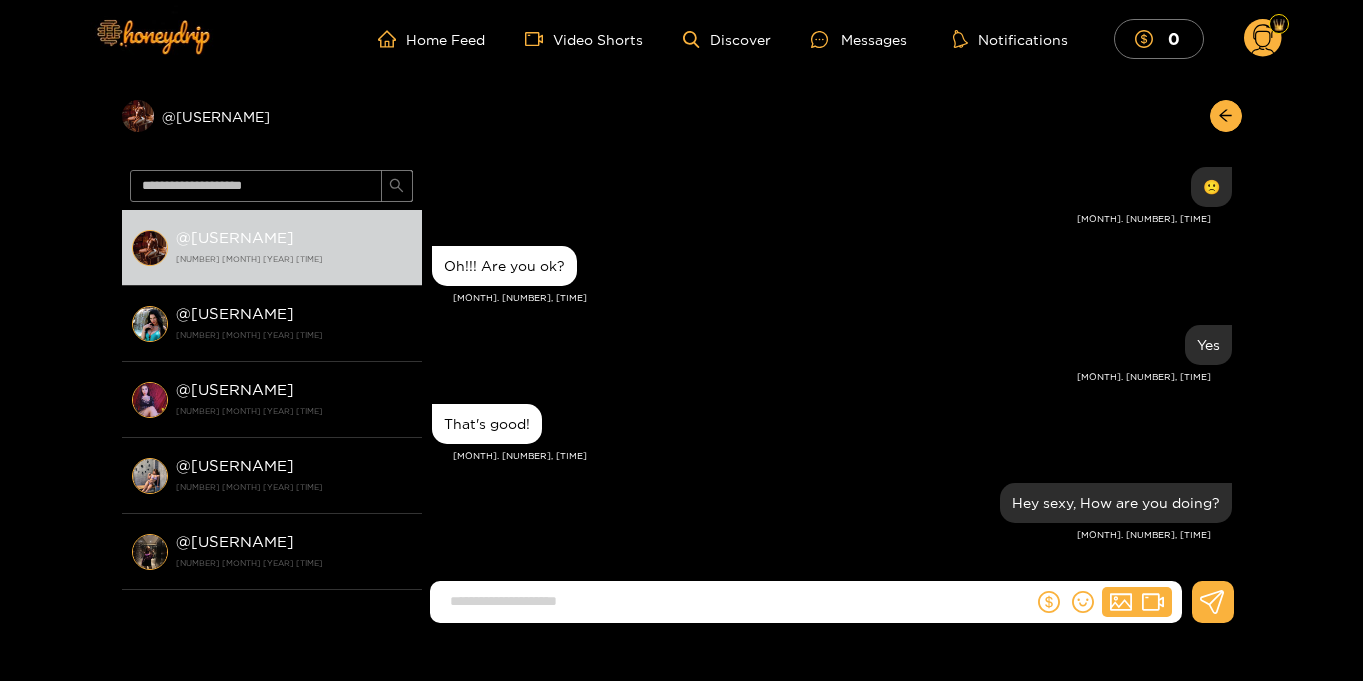 click 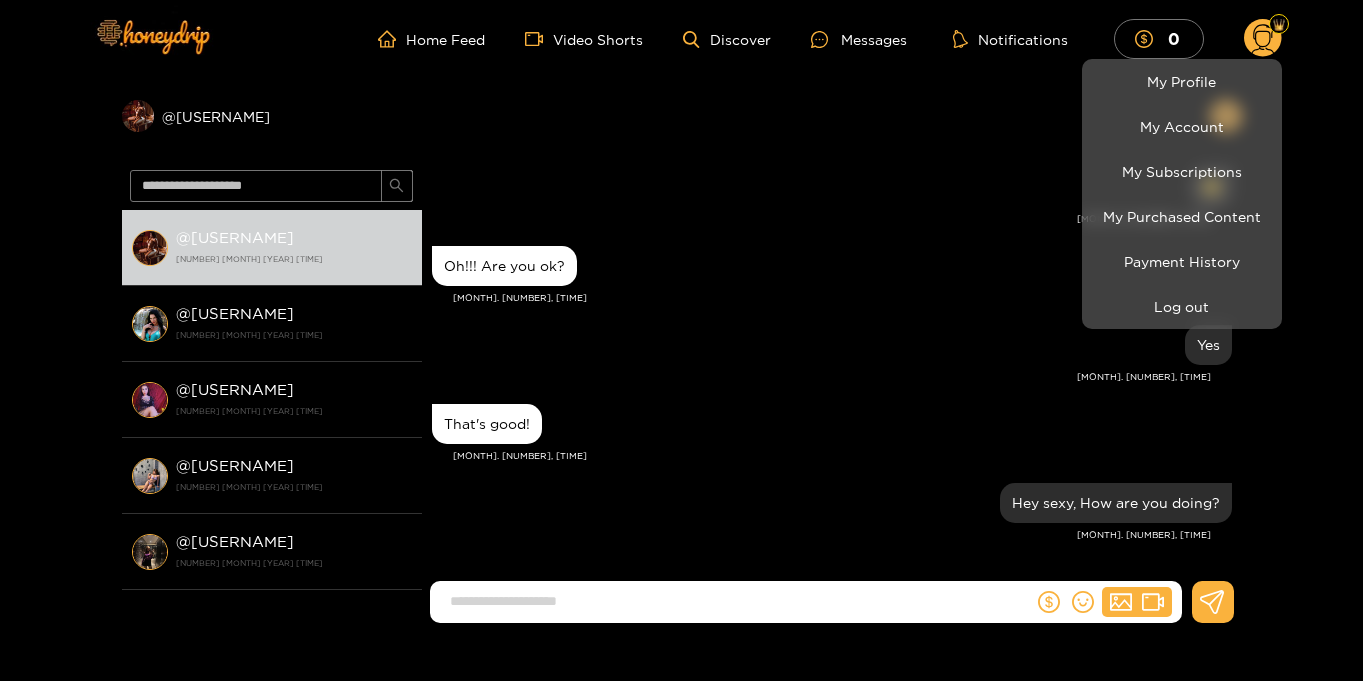 click at bounding box center (681, 340) 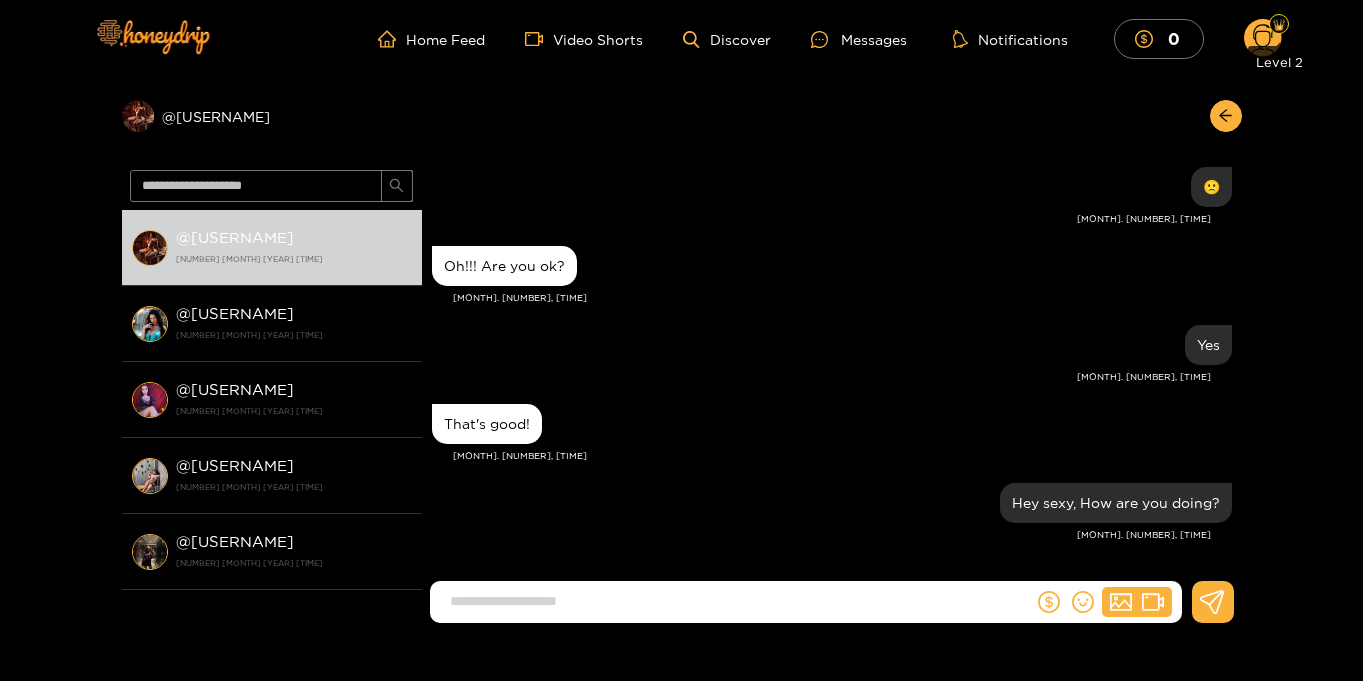 click at bounding box center (1279, 24) 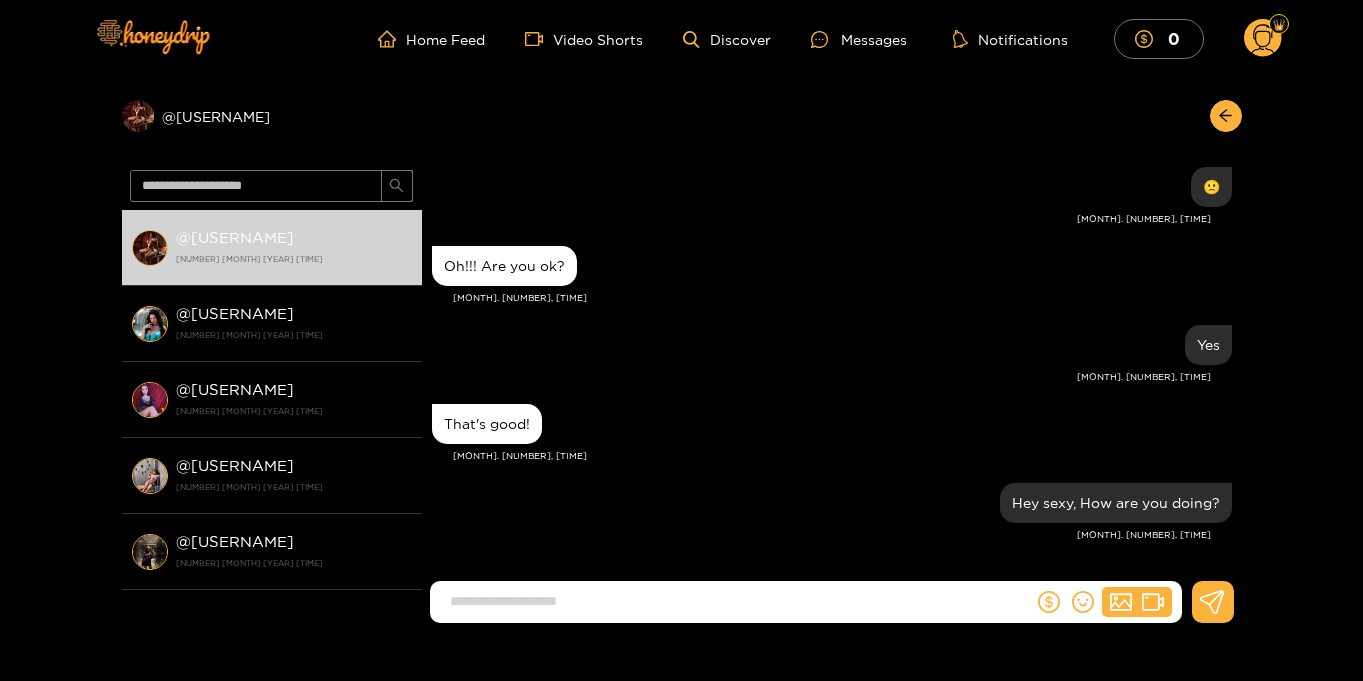 click 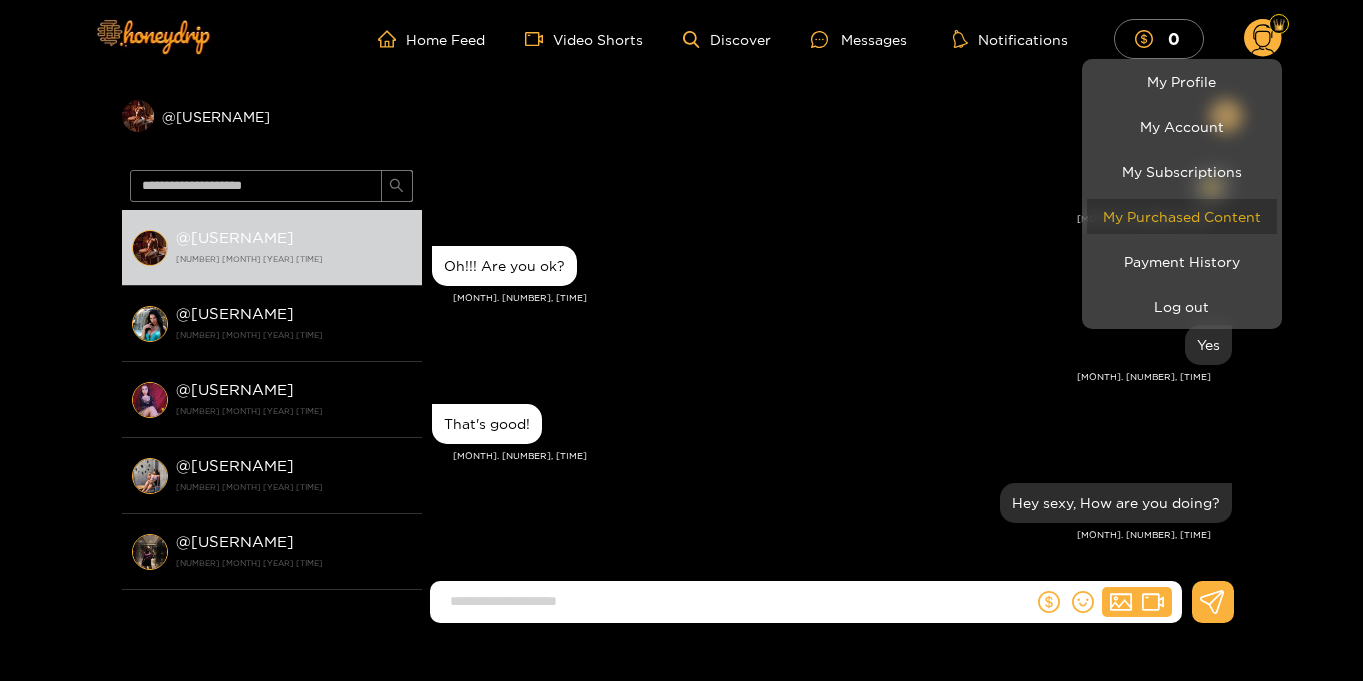 click on "My Purchased Content" at bounding box center (1182, 216) 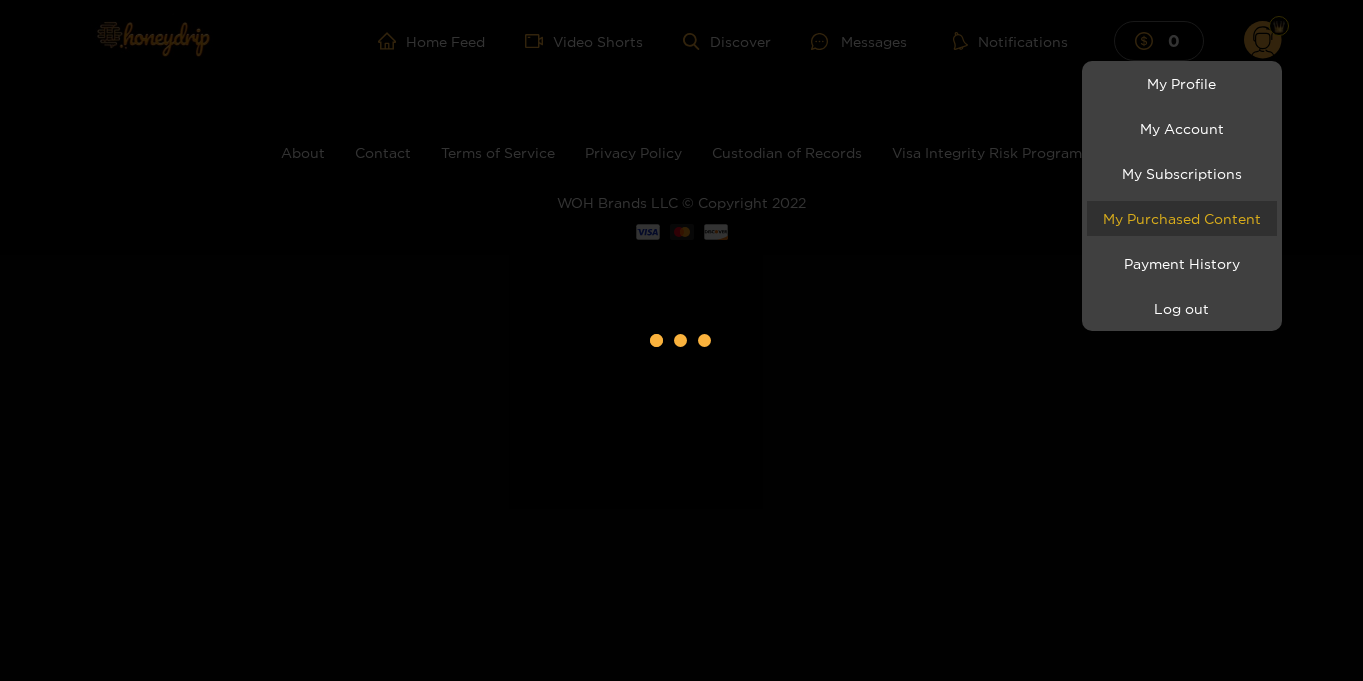 scroll, scrollTop: 0, scrollLeft: 0, axis: both 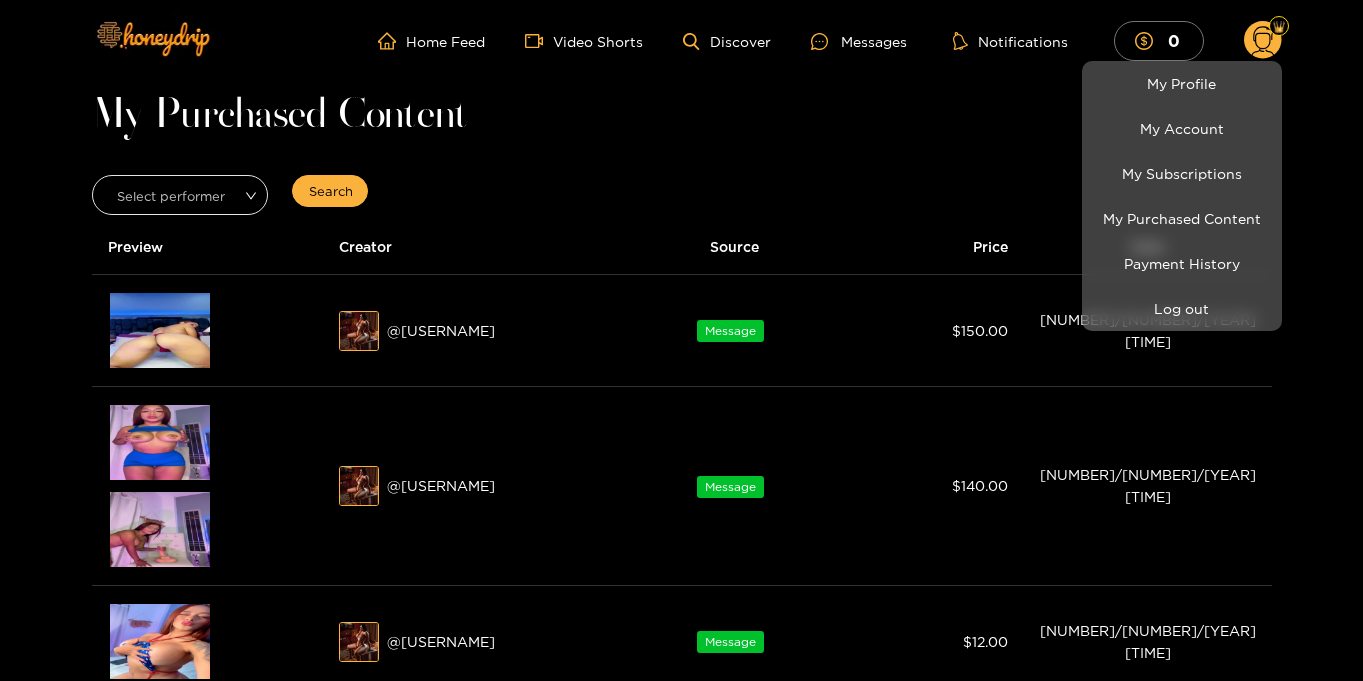 click at bounding box center [681, 340] 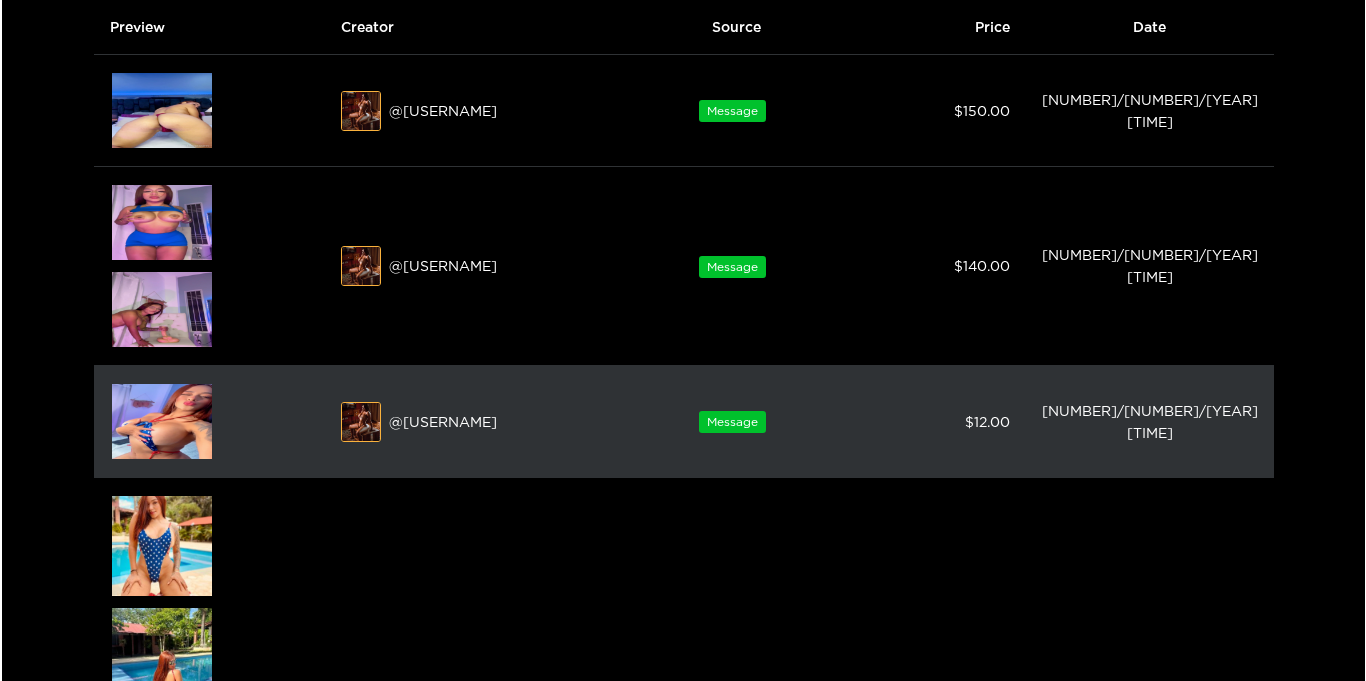 scroll, scrollTop: 214, scrollLeft: 0, axis: vertical 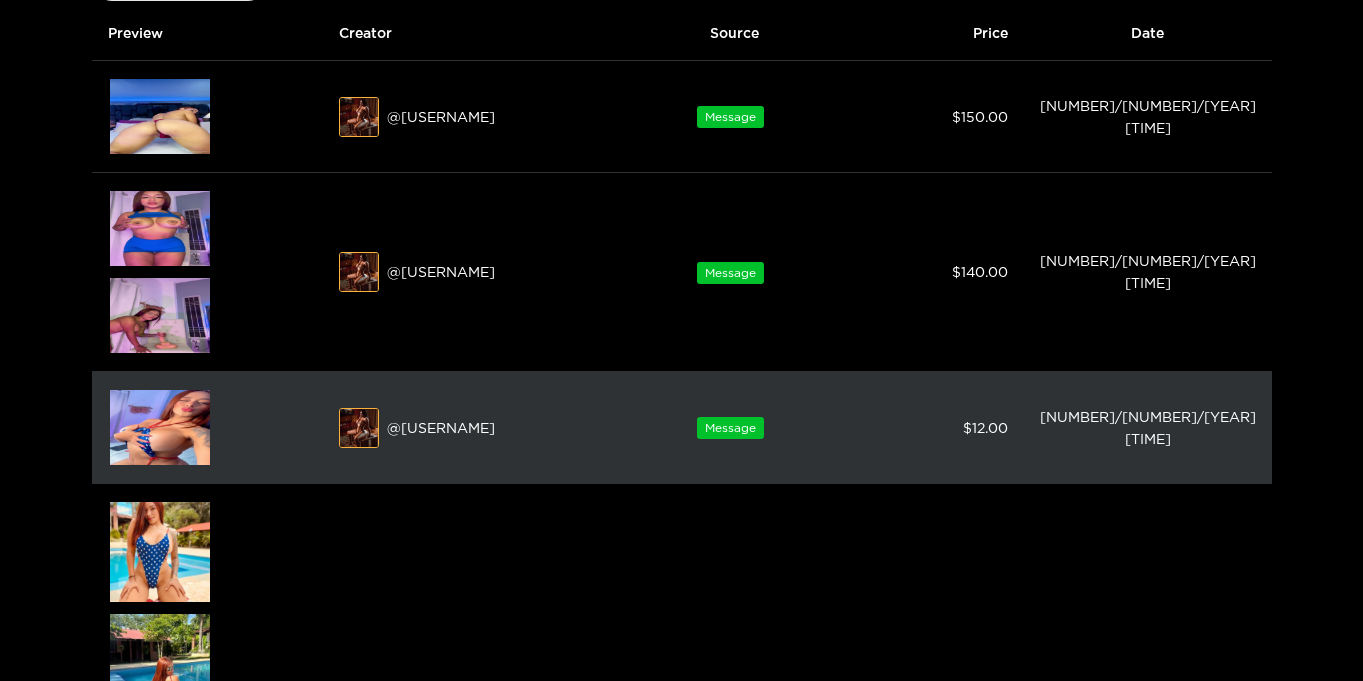 click at bounding box center [160, 427] 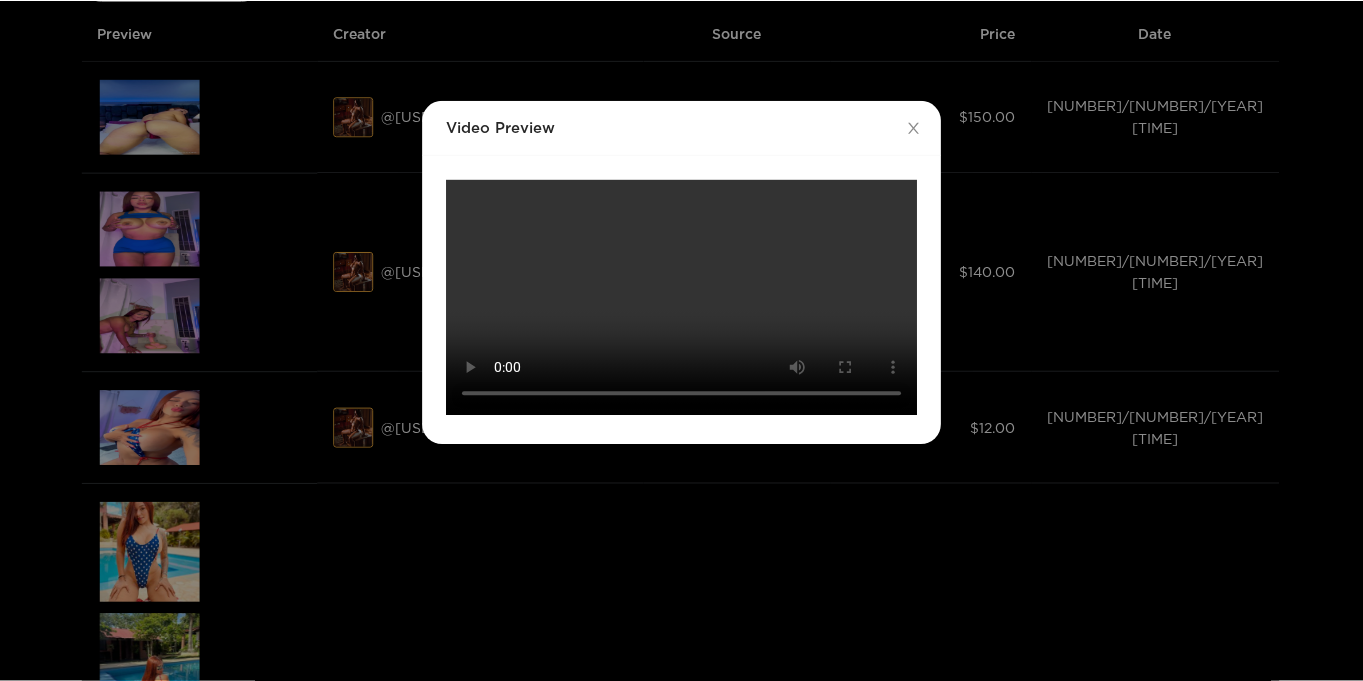 scroll, scrollTop: 107, scrollLeft: 0, axis: vertical 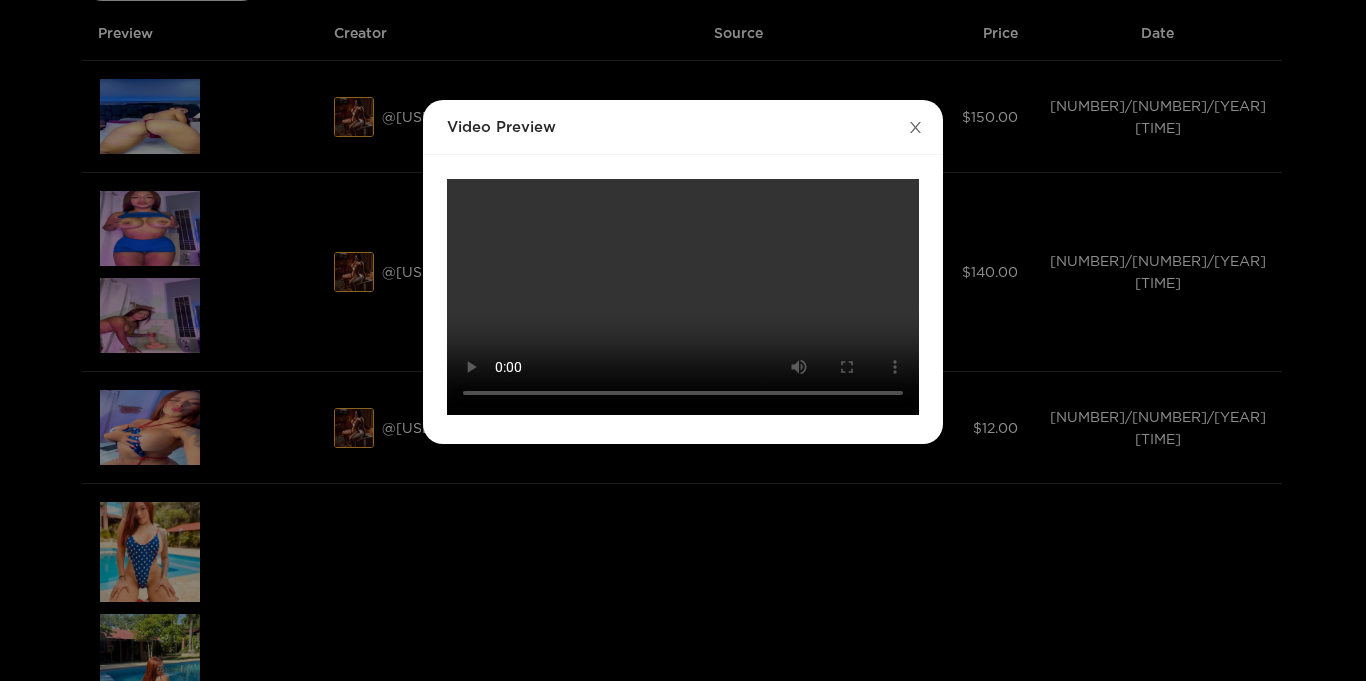click 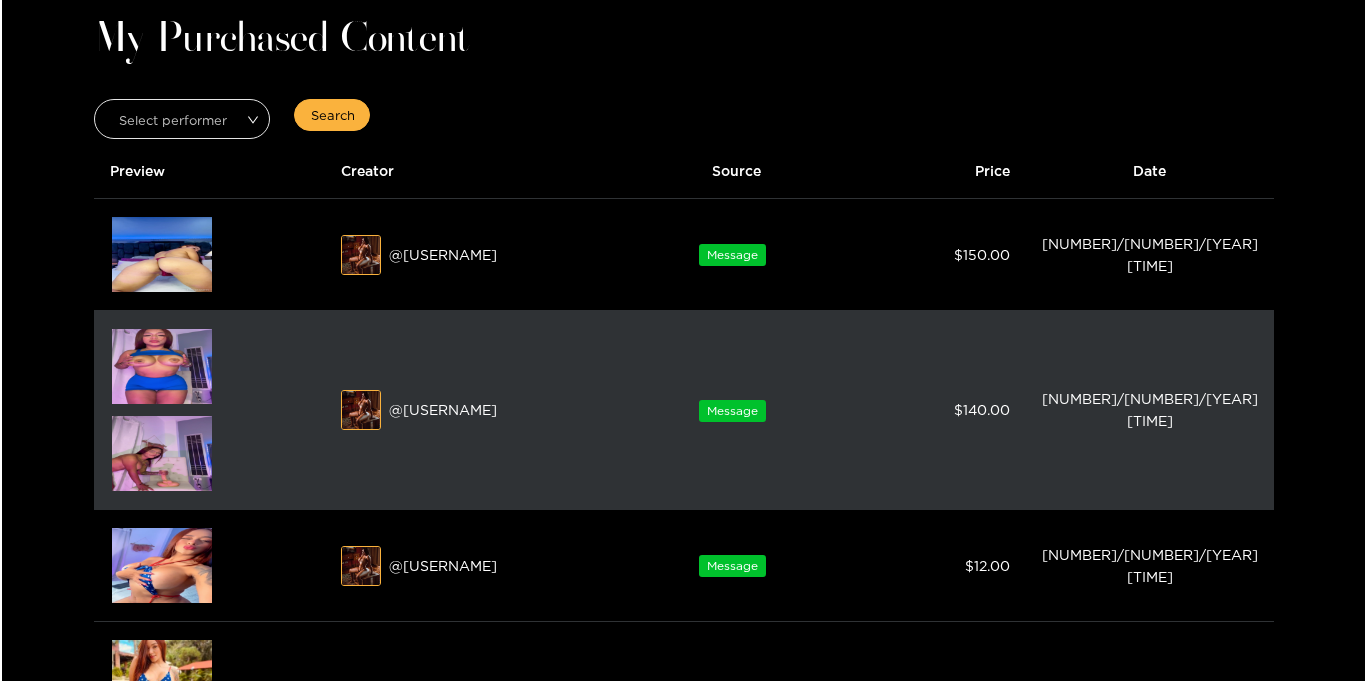 scroll, scrollTop: 78, scrollLeft: 0, axis: vertical 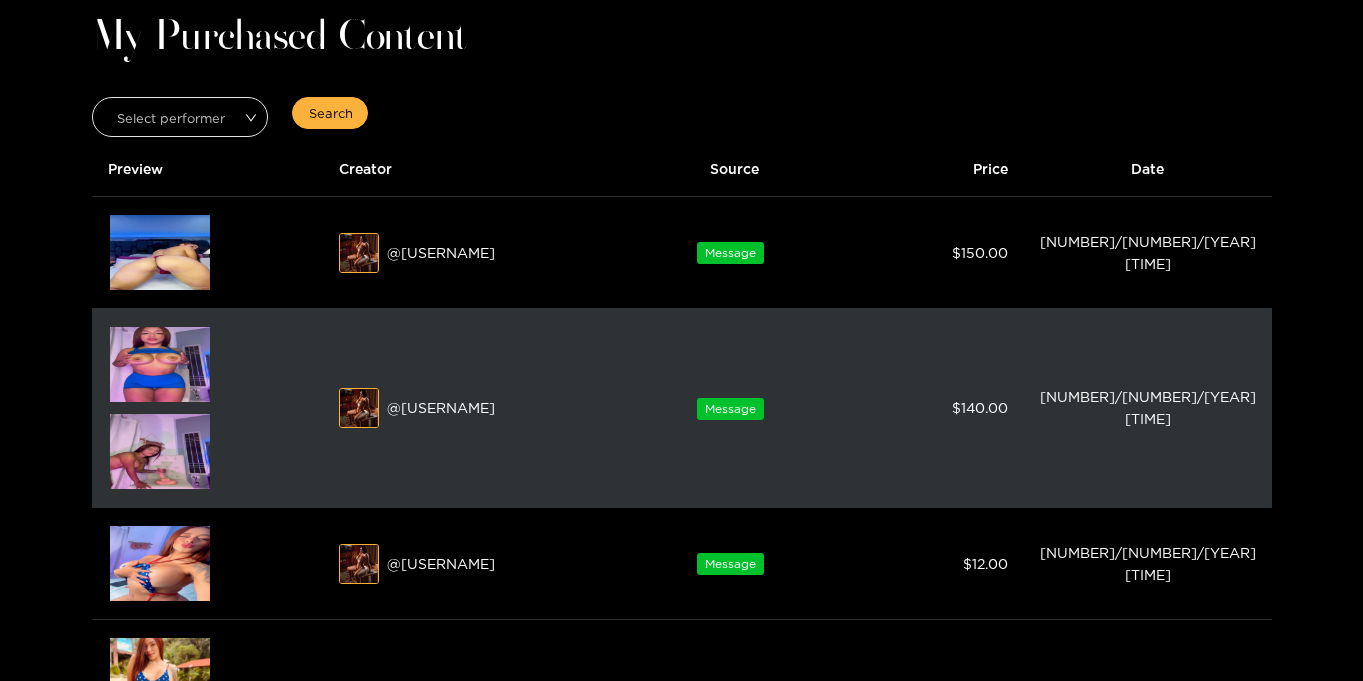 click at bounding box center (160, 364) 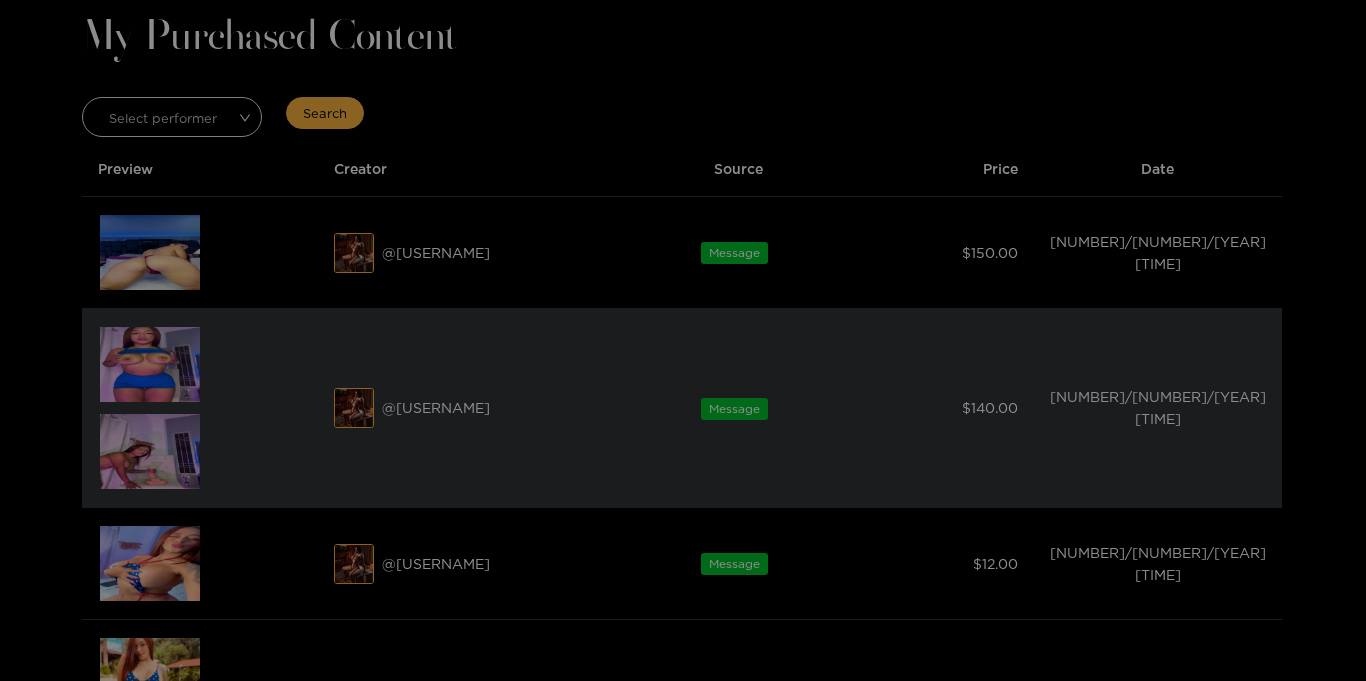 scroll, scrollTop: 0, scrollLeft: 0, axis: both 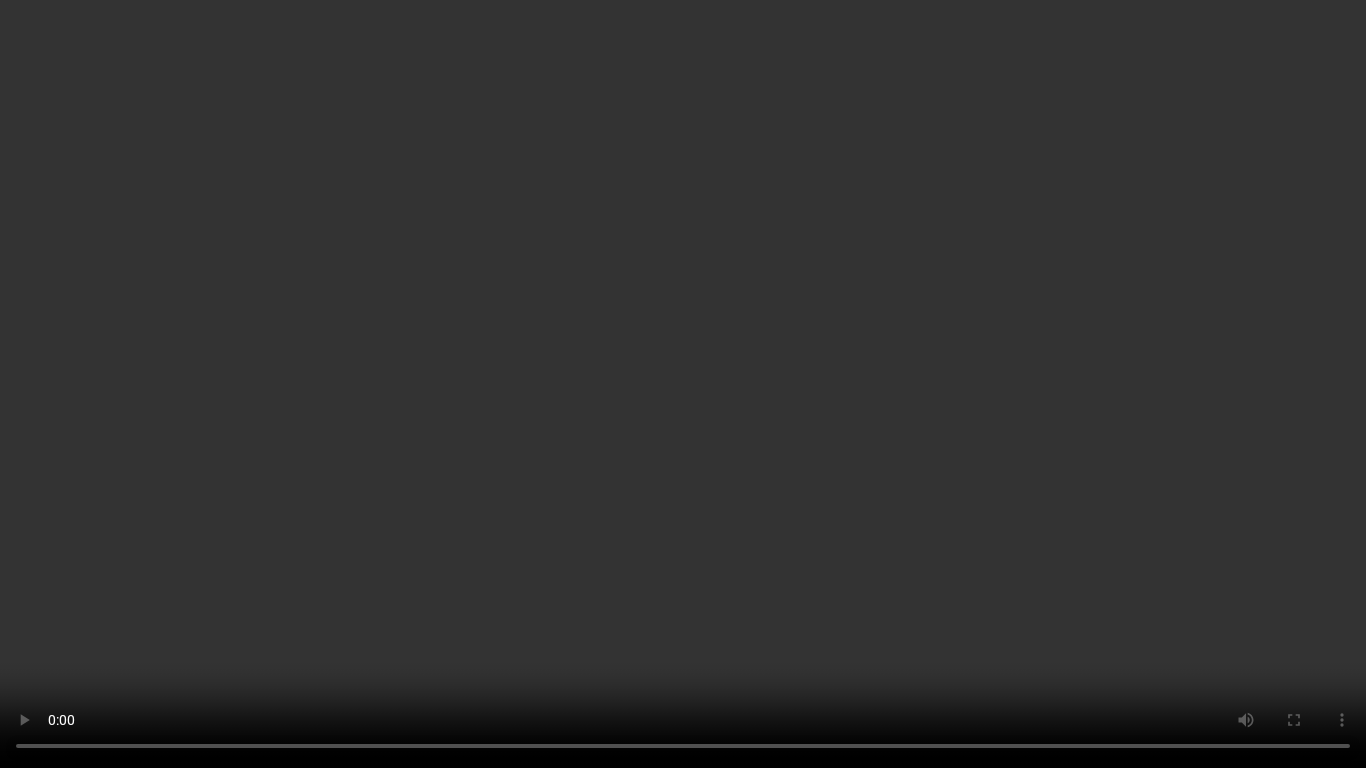 click on "Your browser does not support the video tag." at bounding box center [683, 384] 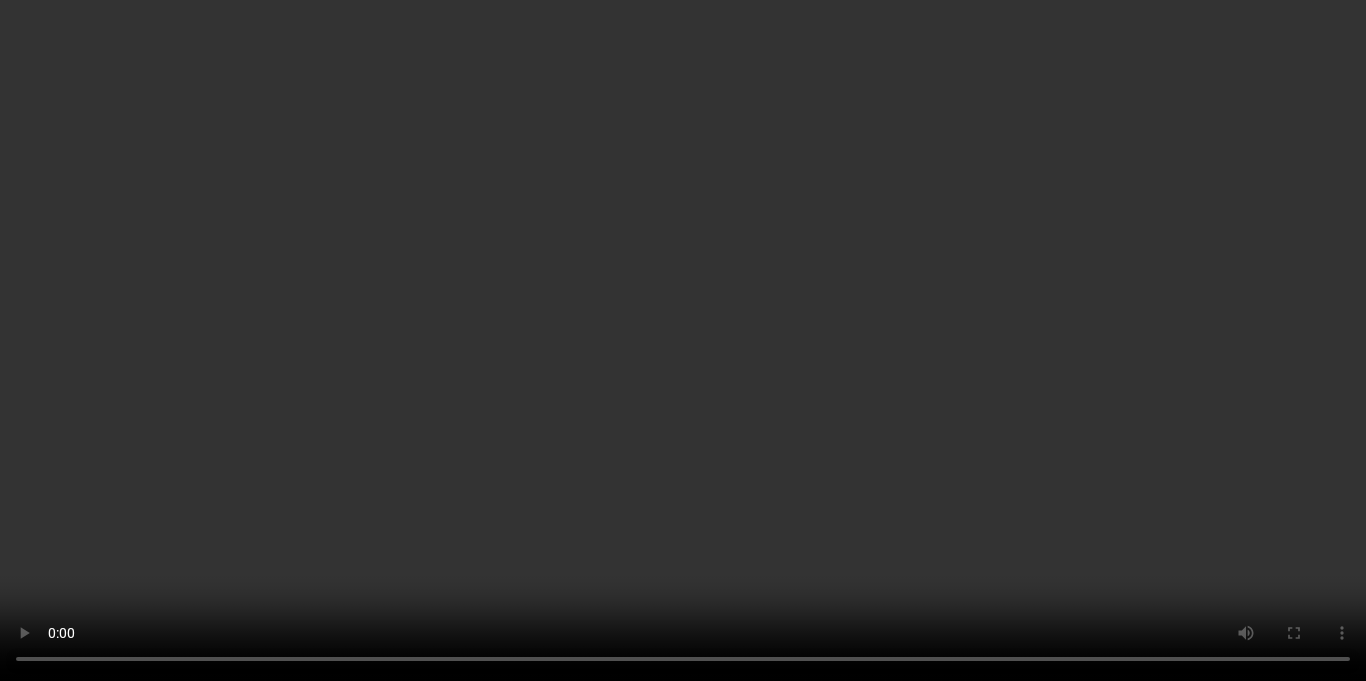 scroll, scrollTop: 2, scrollLeft: 0, axis: vertical 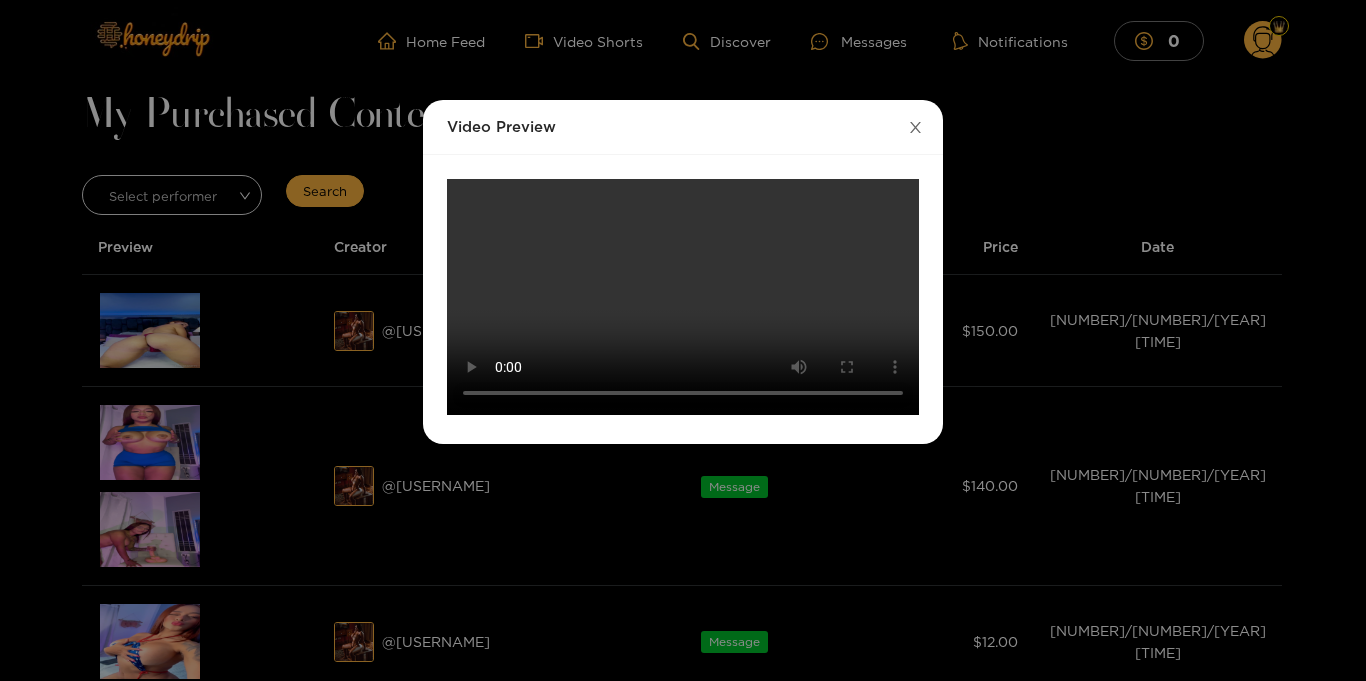 click at bounding box center (915, 128) 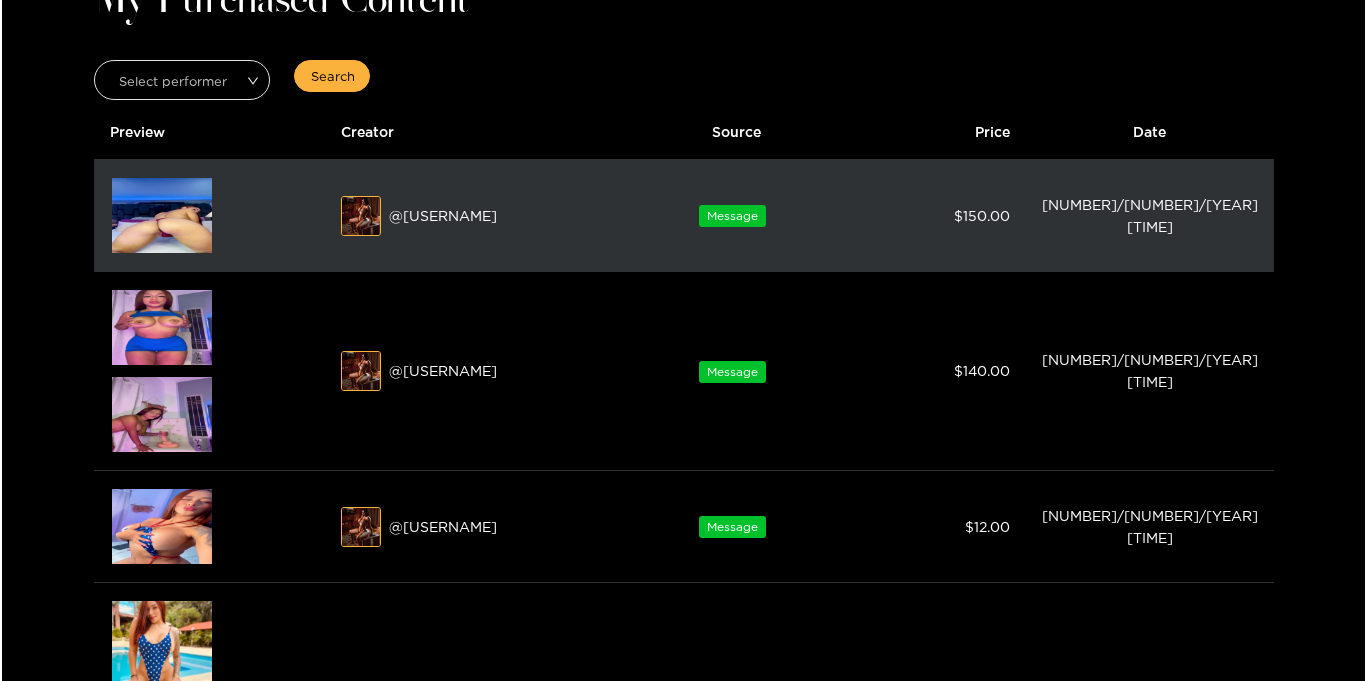 scroll, scrollTop: 117, scrollLeft: 0, axis: vertical 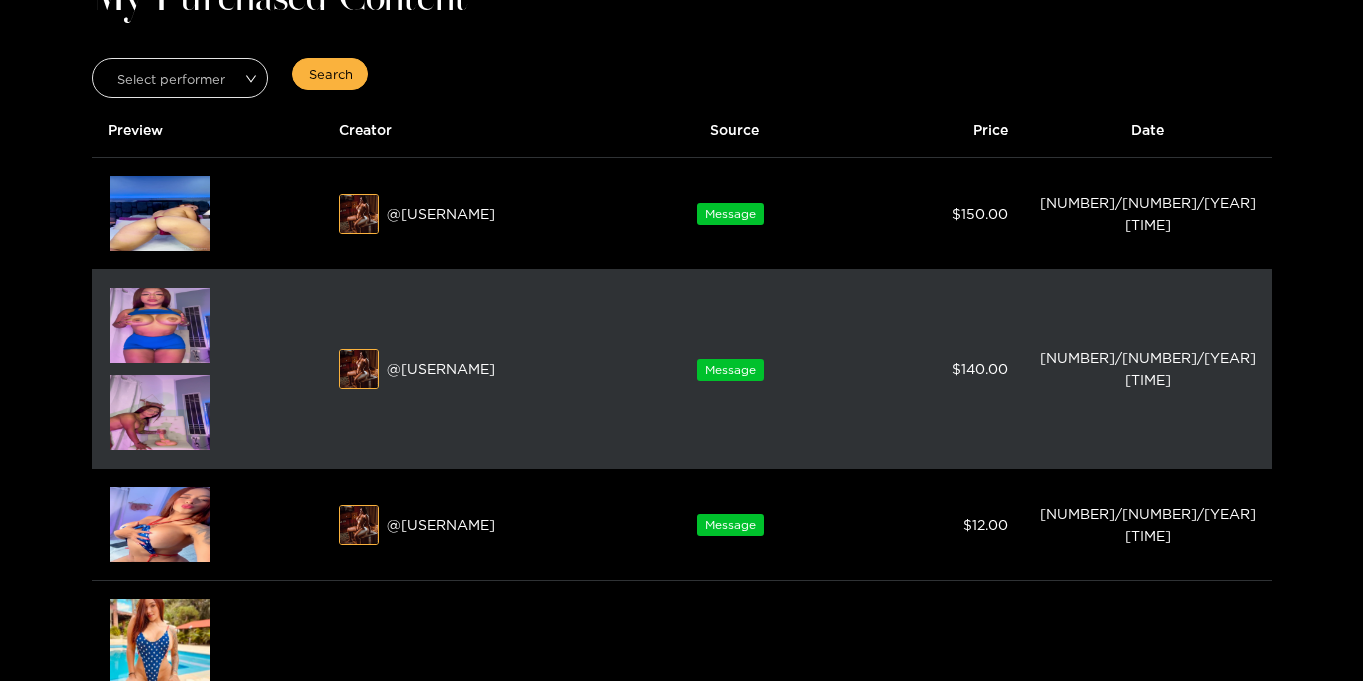 click at bounding box center (160, 412) 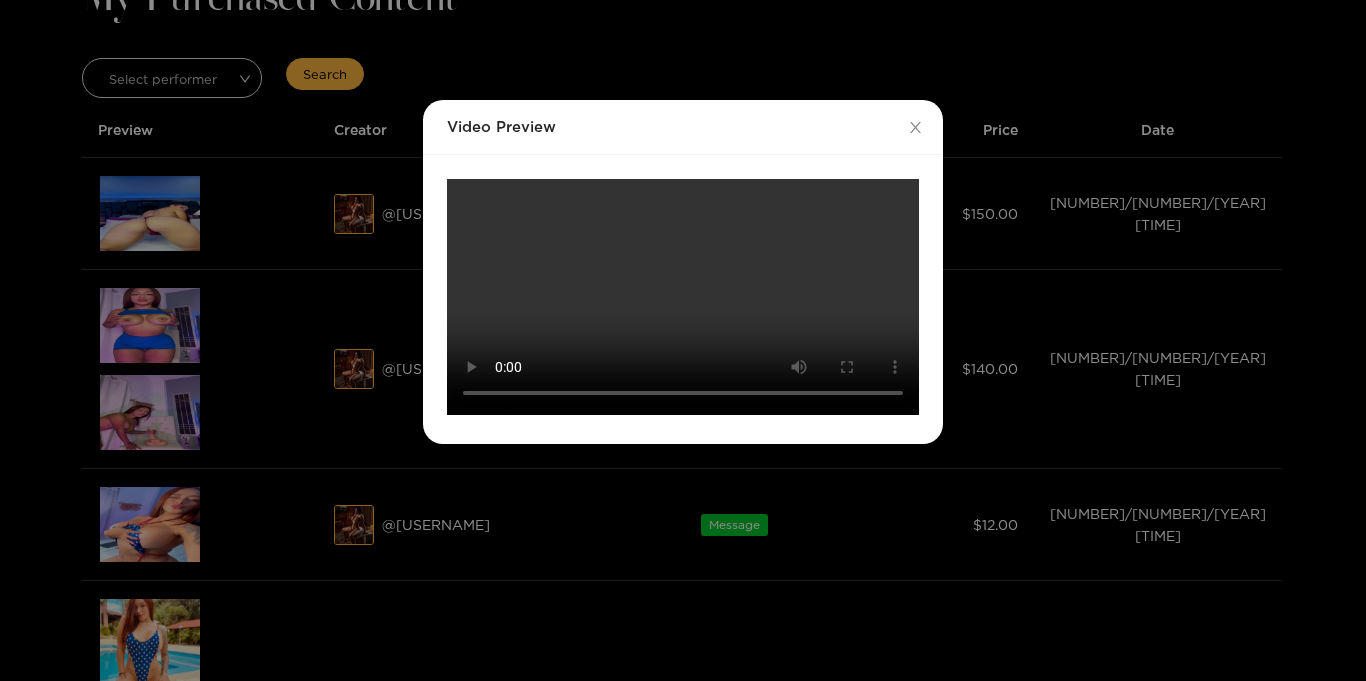 scroll, scrollTop: 391, scrollLeft: 0, axis: vertical 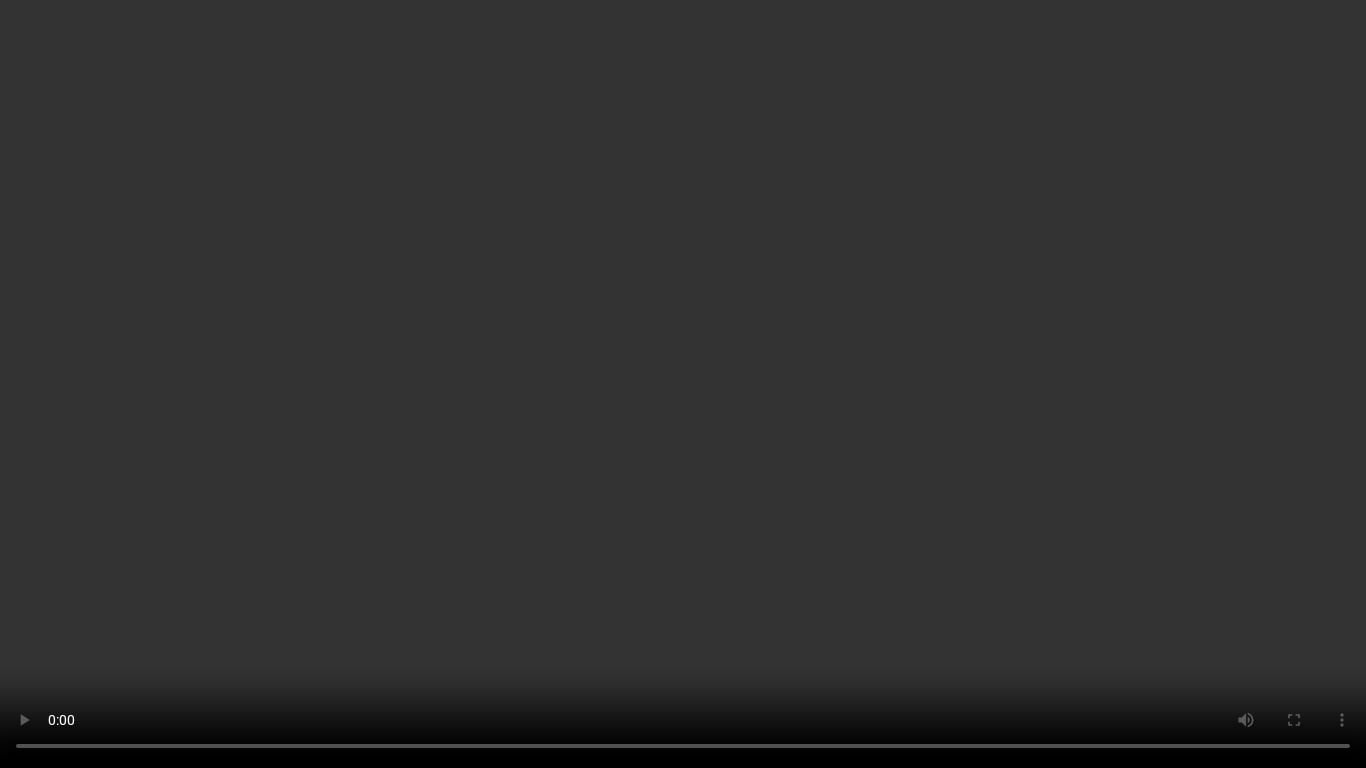 click on "Your browser does not support the video tag." at bounding box center (683, 384) 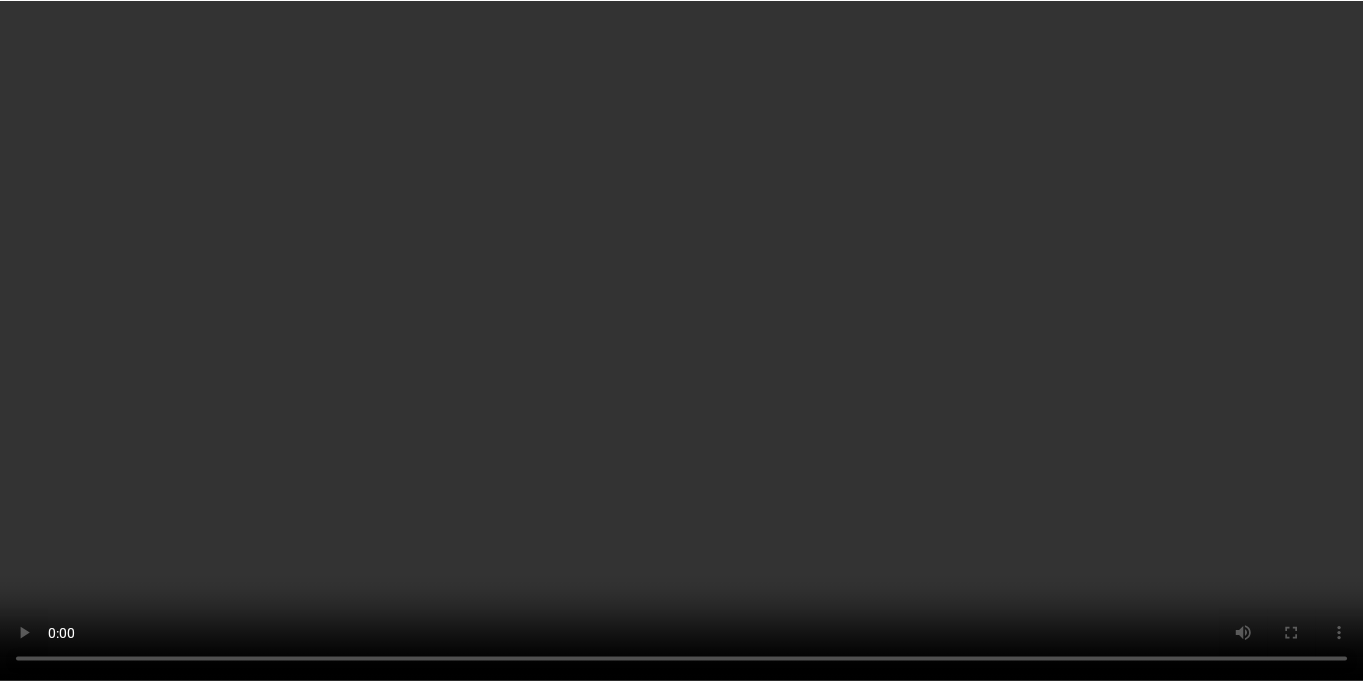 scroll, scrollTop: 0, scrollLeft: 0, axis: both 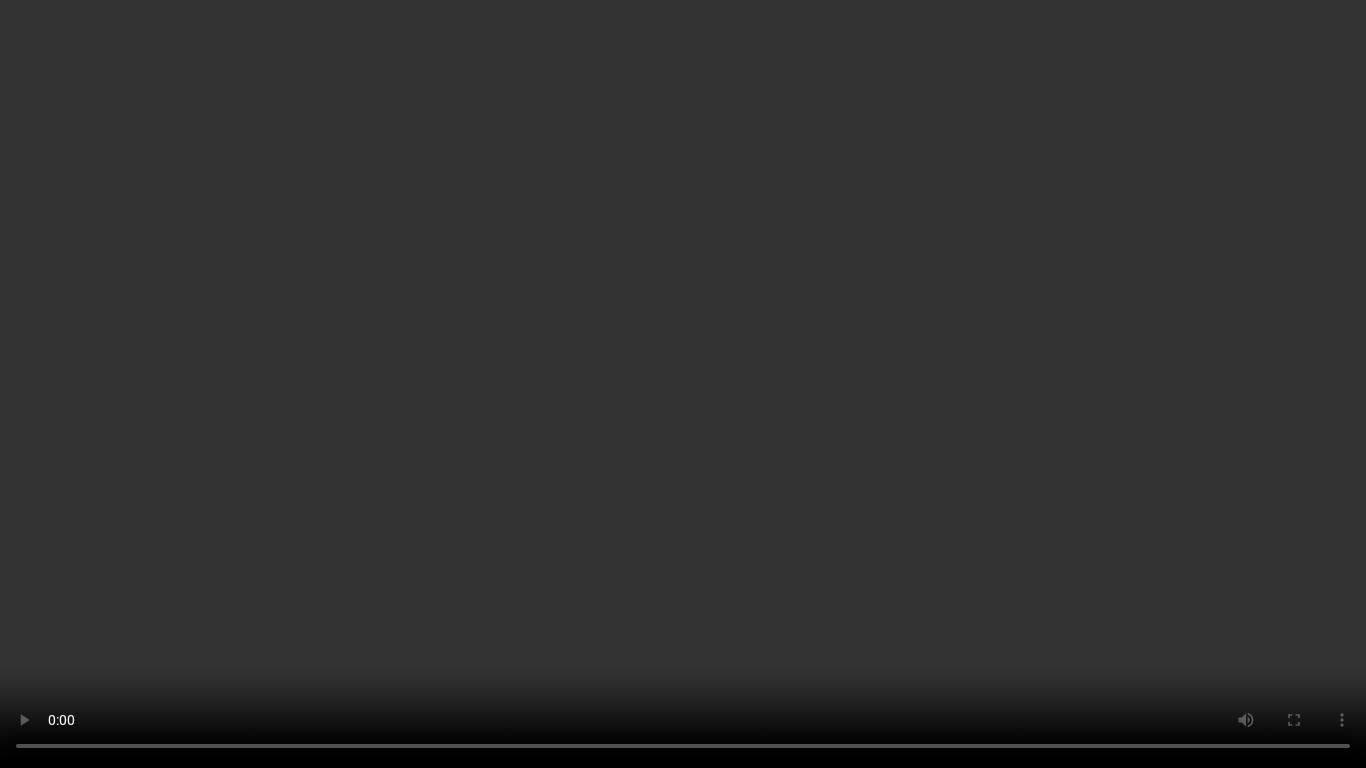 click on "Your browser does not support the video tag." at bounding box center (683, 384) 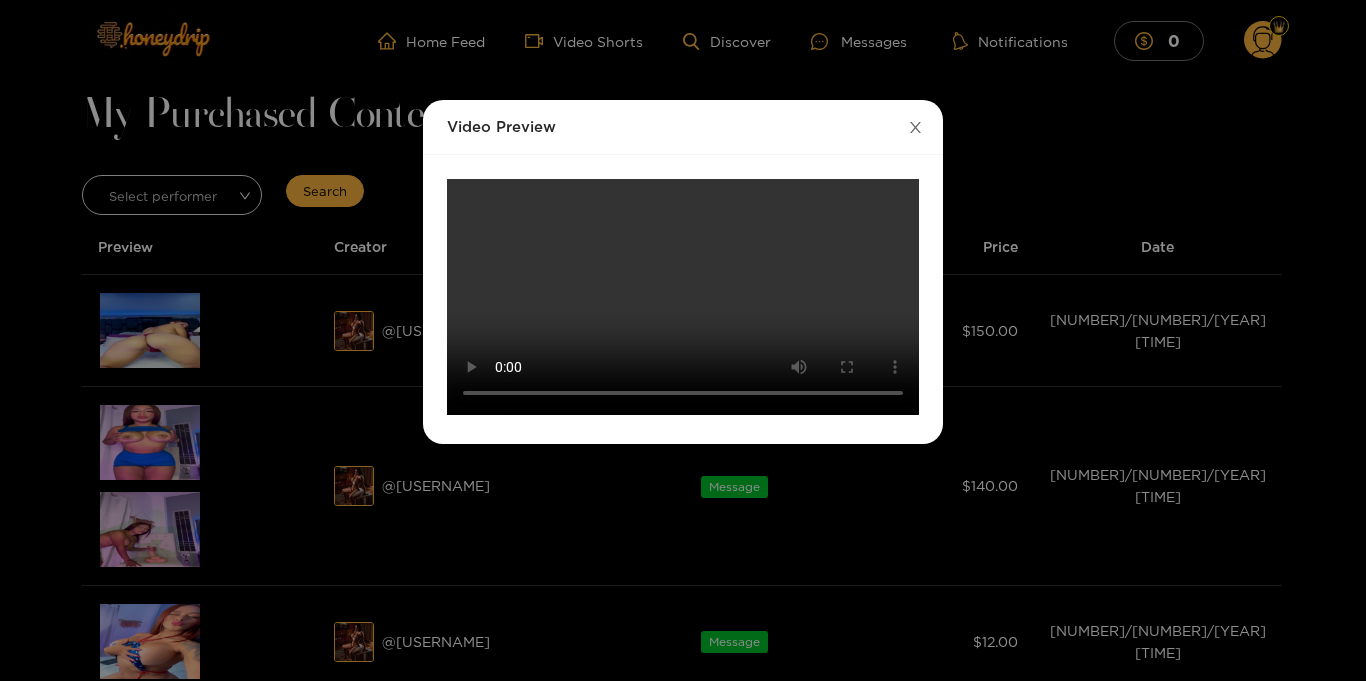 click 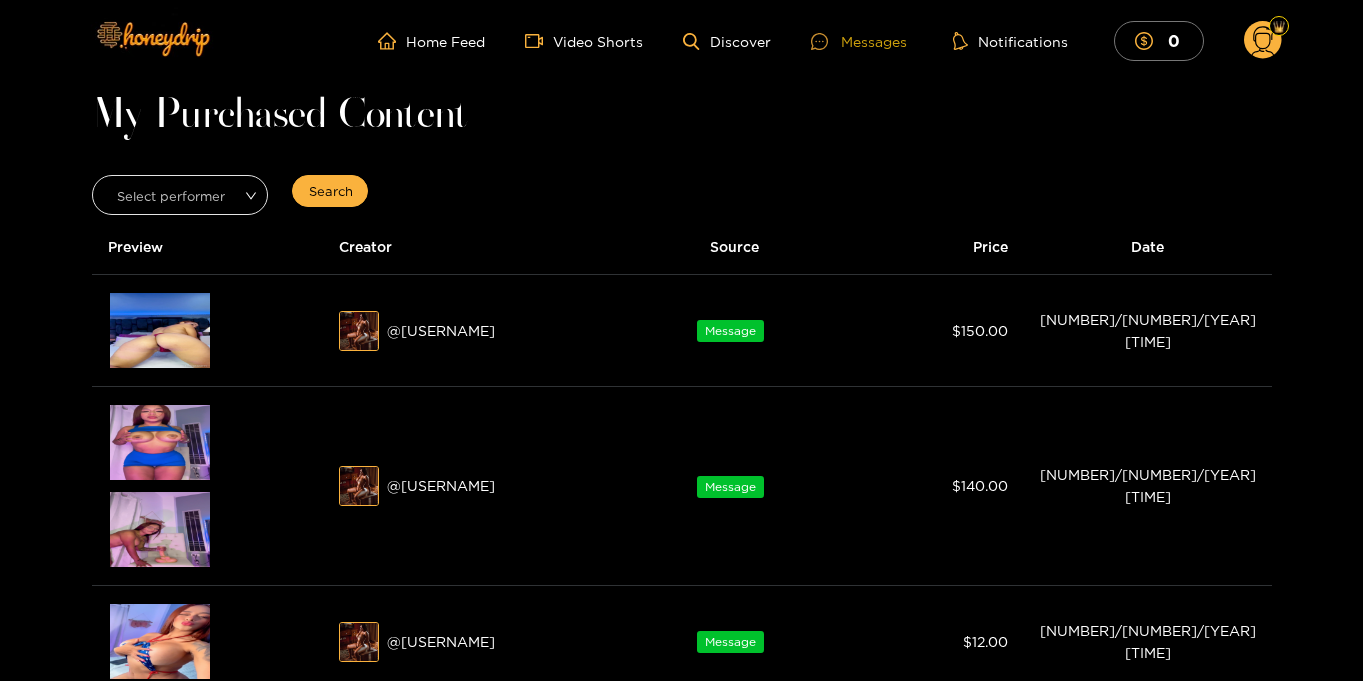 click on "Messages" at bounding box center [859, 41] 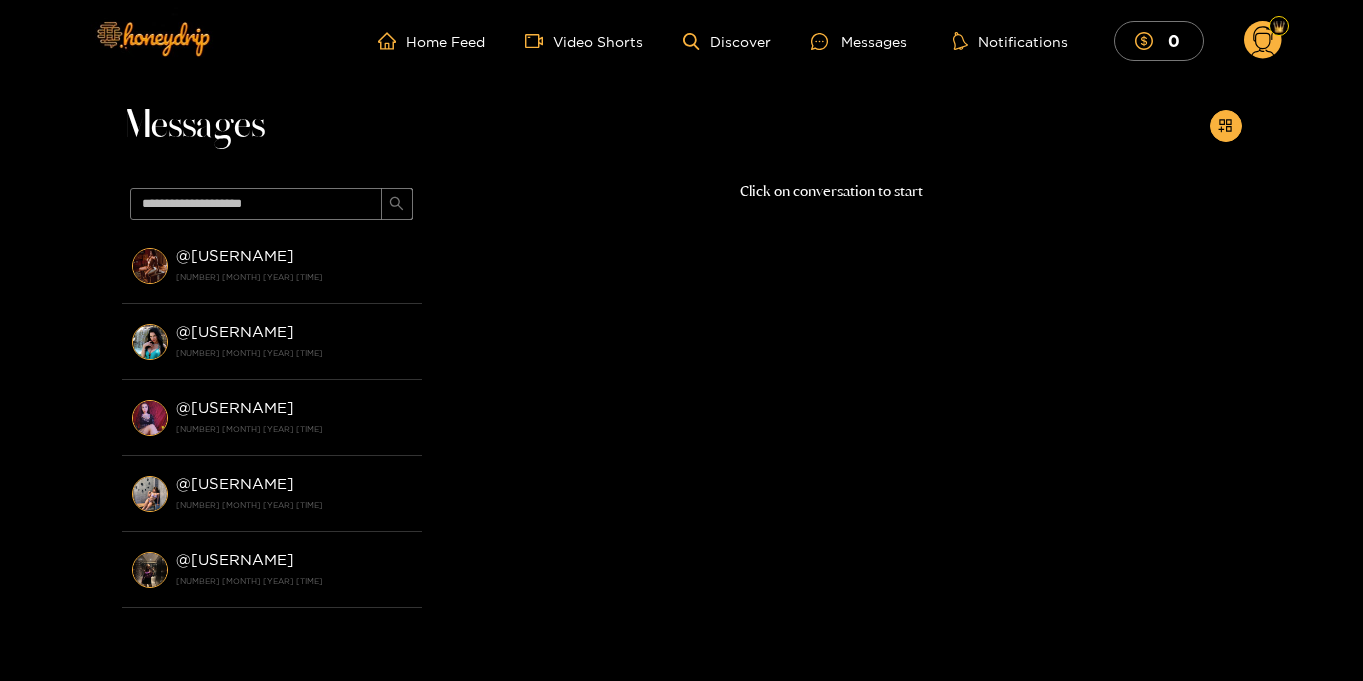 click 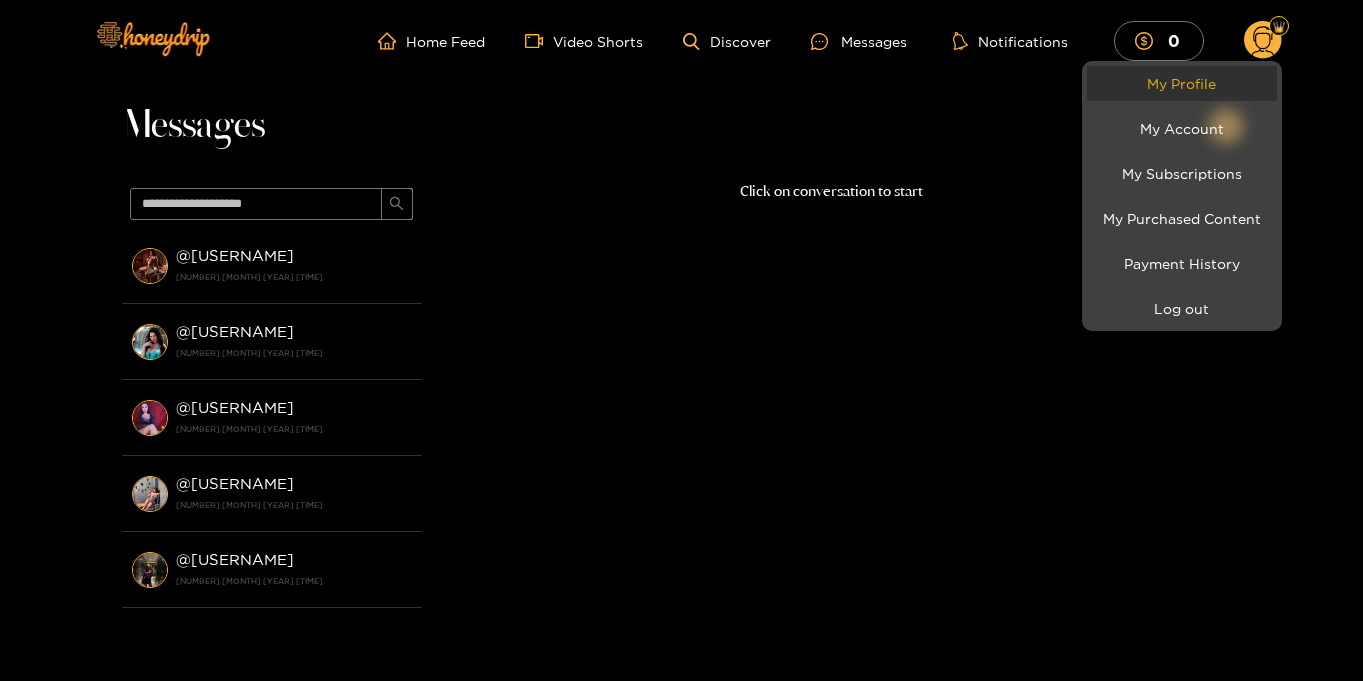 click on "My Profile" at bounding box center [1182, 83] 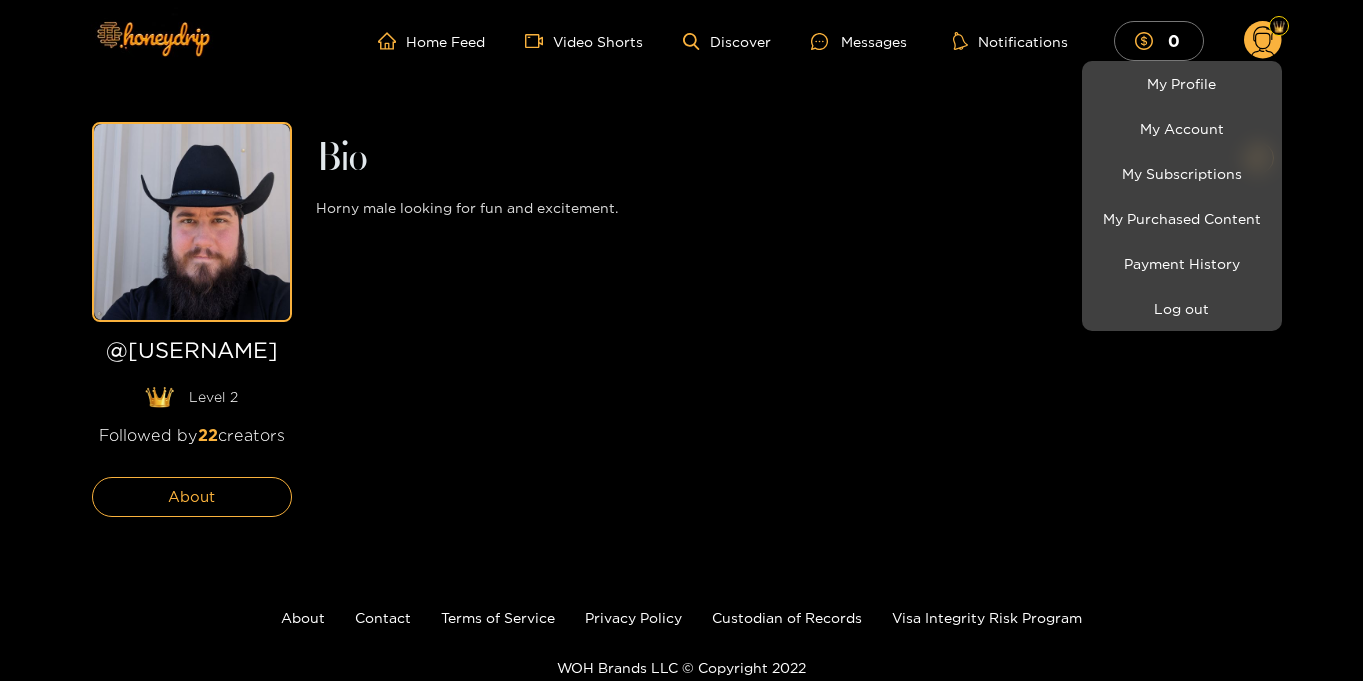 click at bounding box center (681, 340) 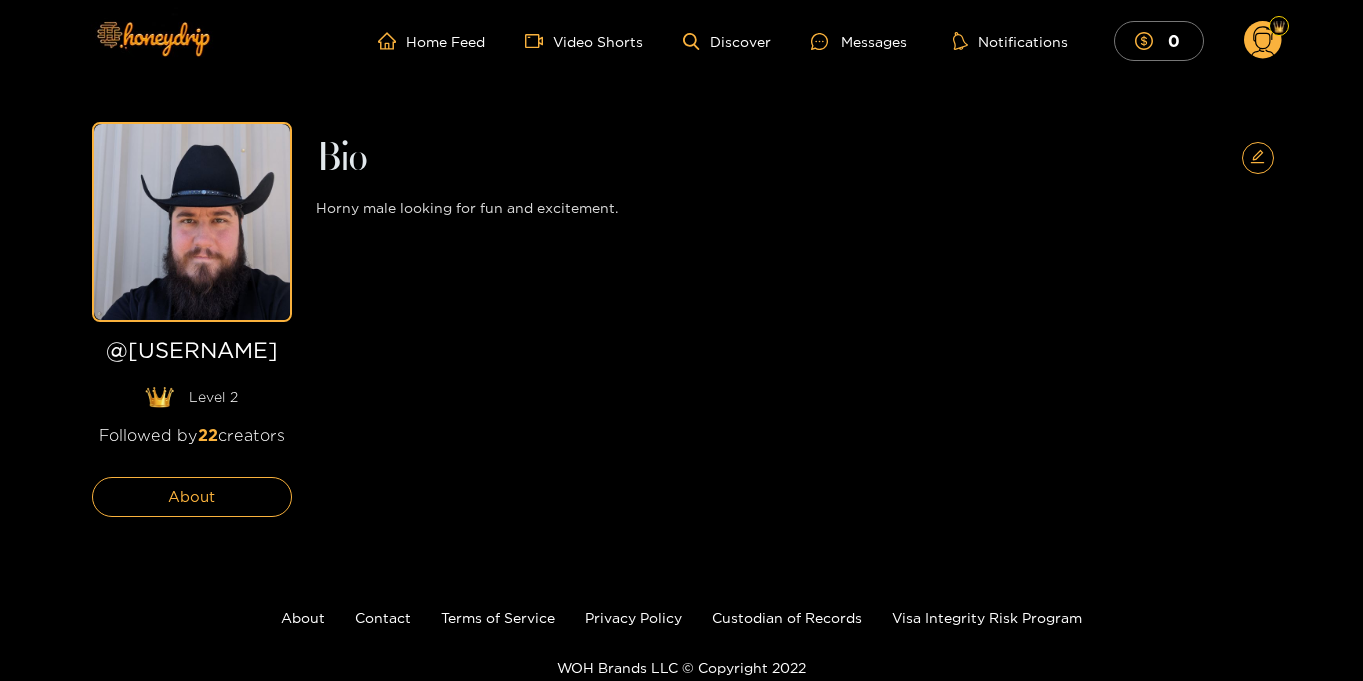 scroll, scrollTop: 2, scrollLeft: 0, axis: vertical 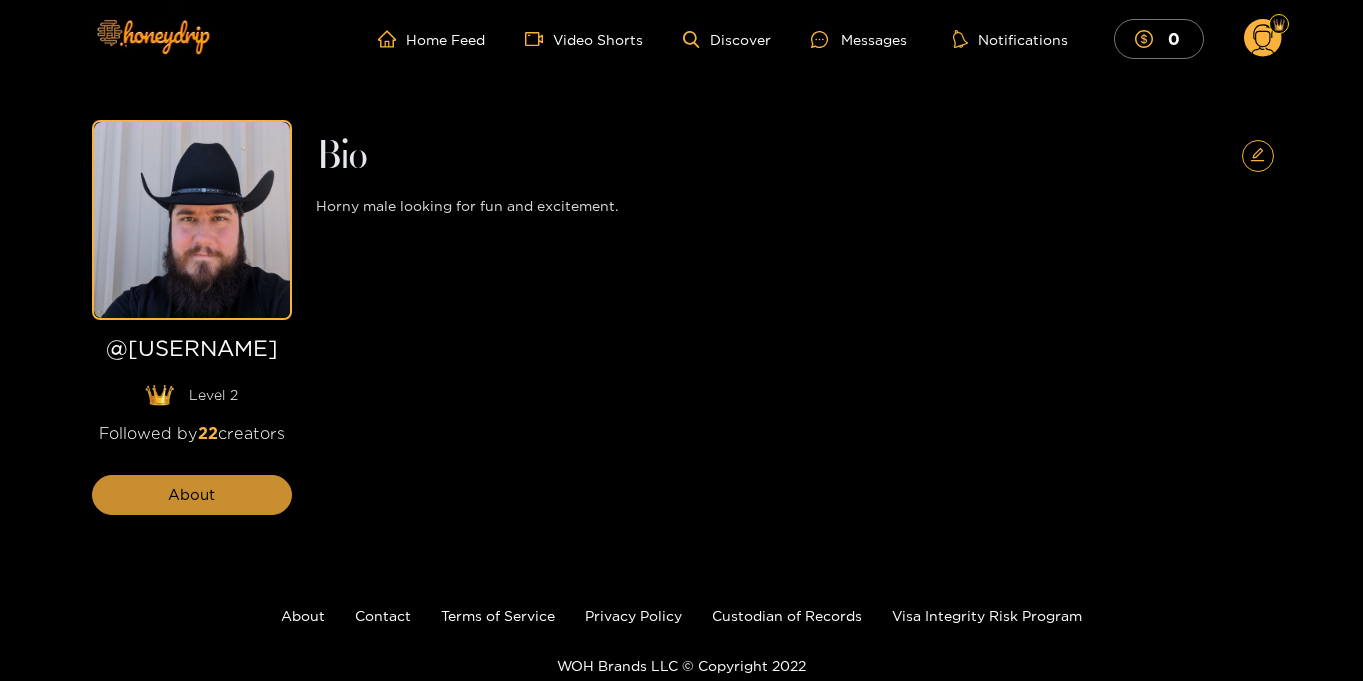 click on "About" at bounding box center (191, 495) 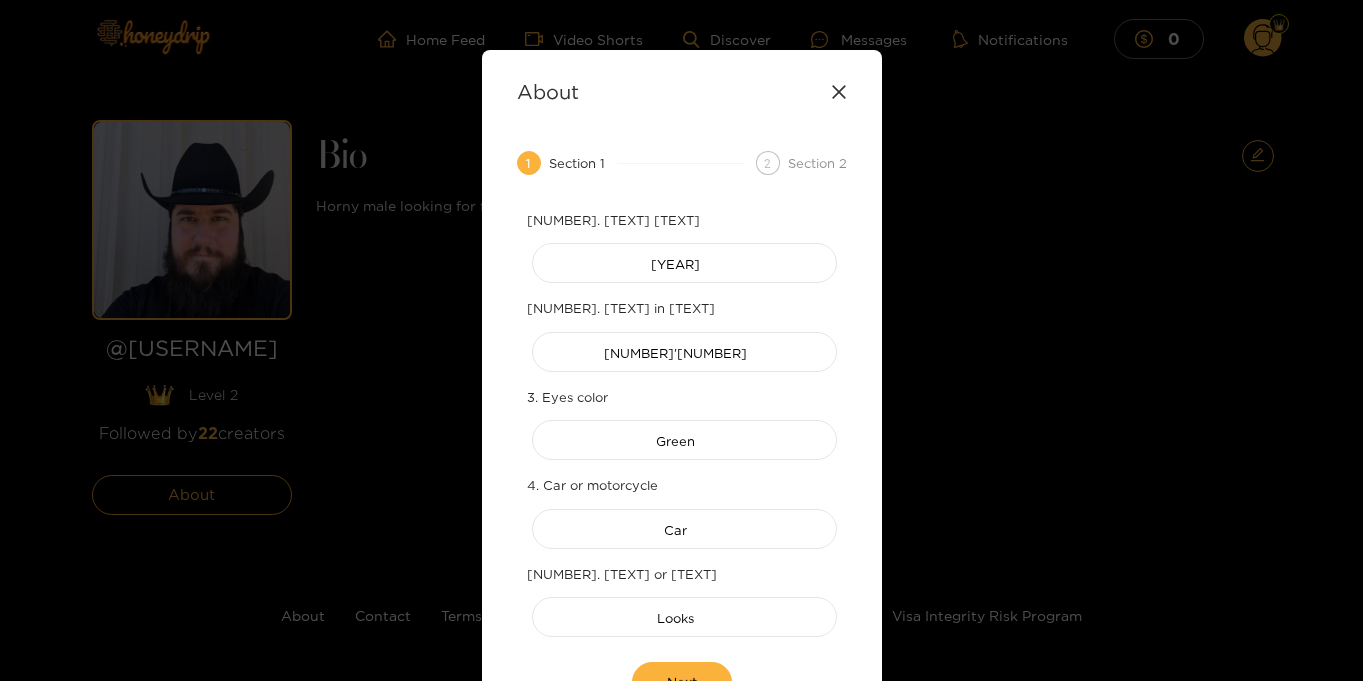 click 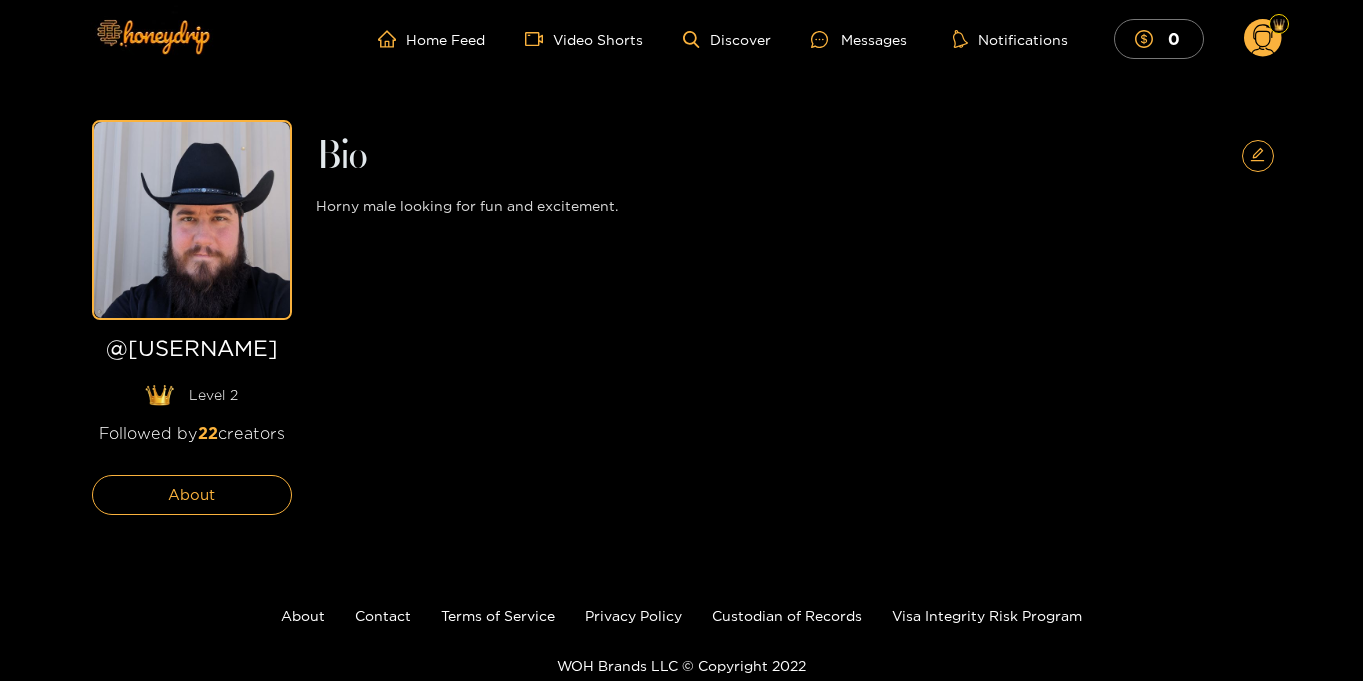 click 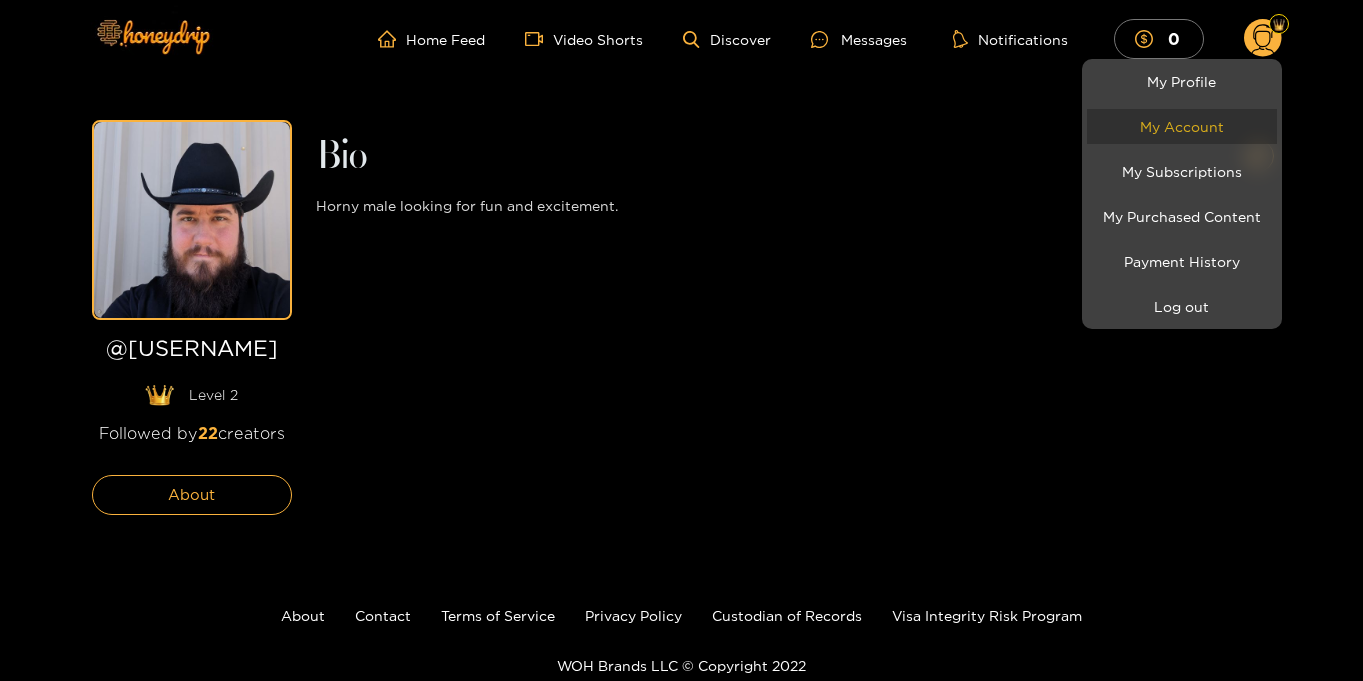 click on "My Account" at bounding box center [1182, 126] 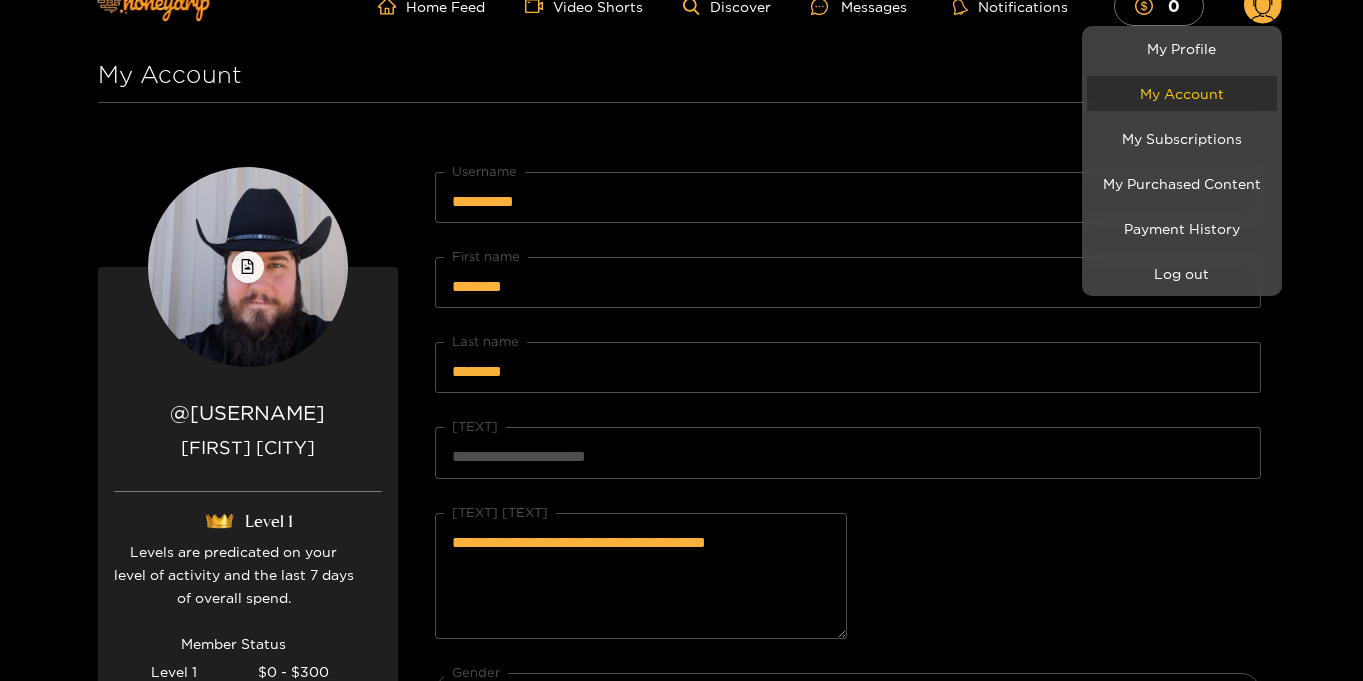 scroll, scrollTop: 0, scrollLeft: 0, axis: both 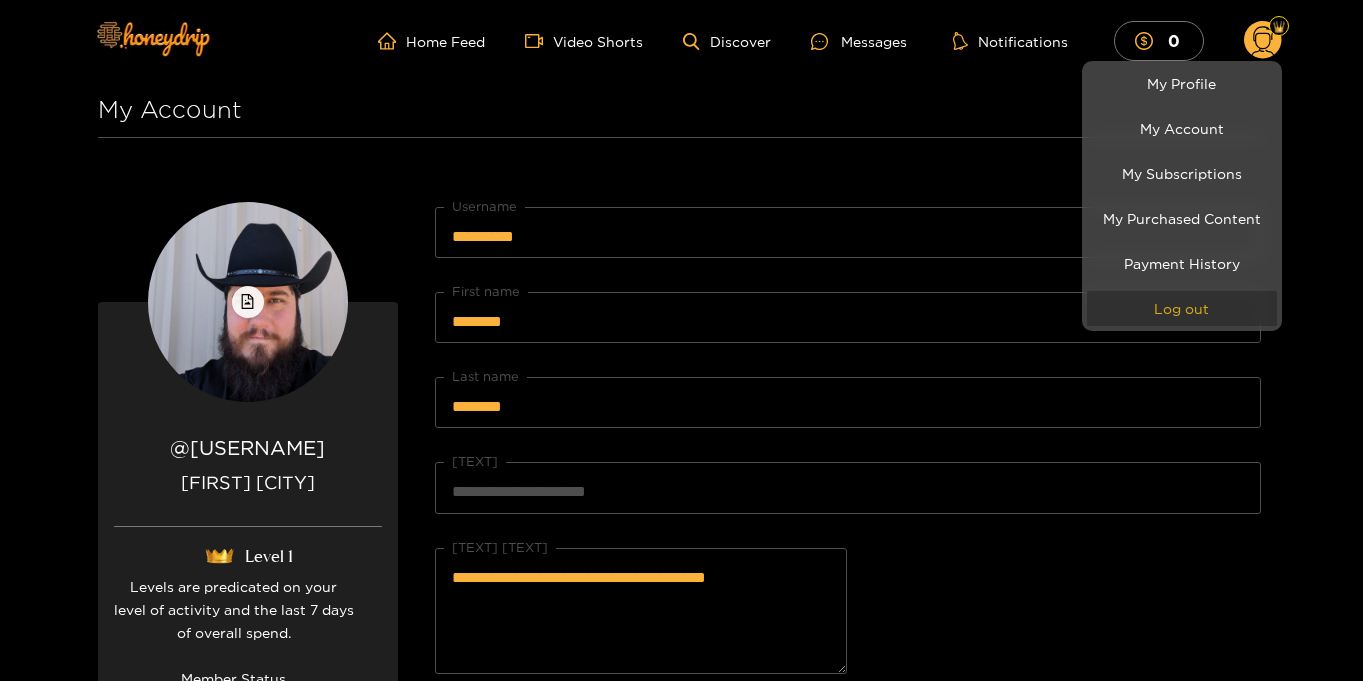 click on "Log out" at bounding box center [1182, 308] 